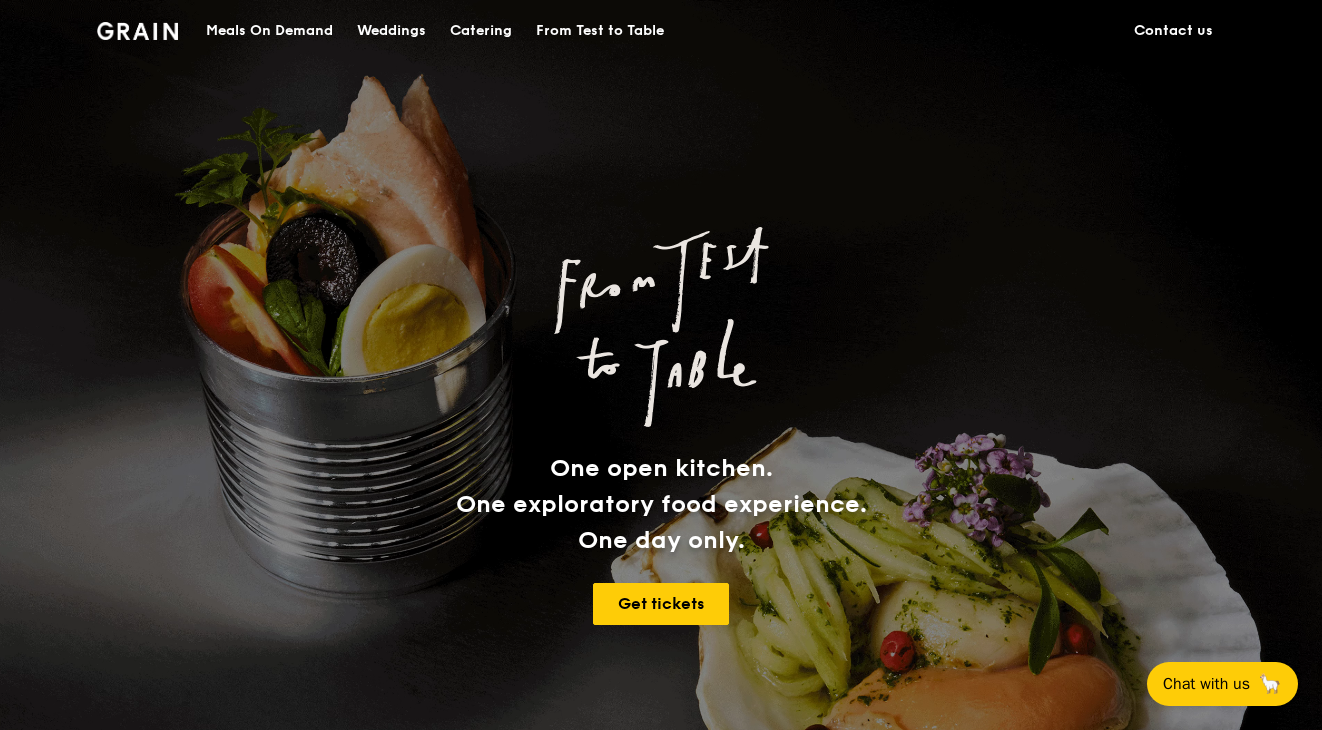 scroll, scrollTop: 0, scrollLeft: 0, axis: both 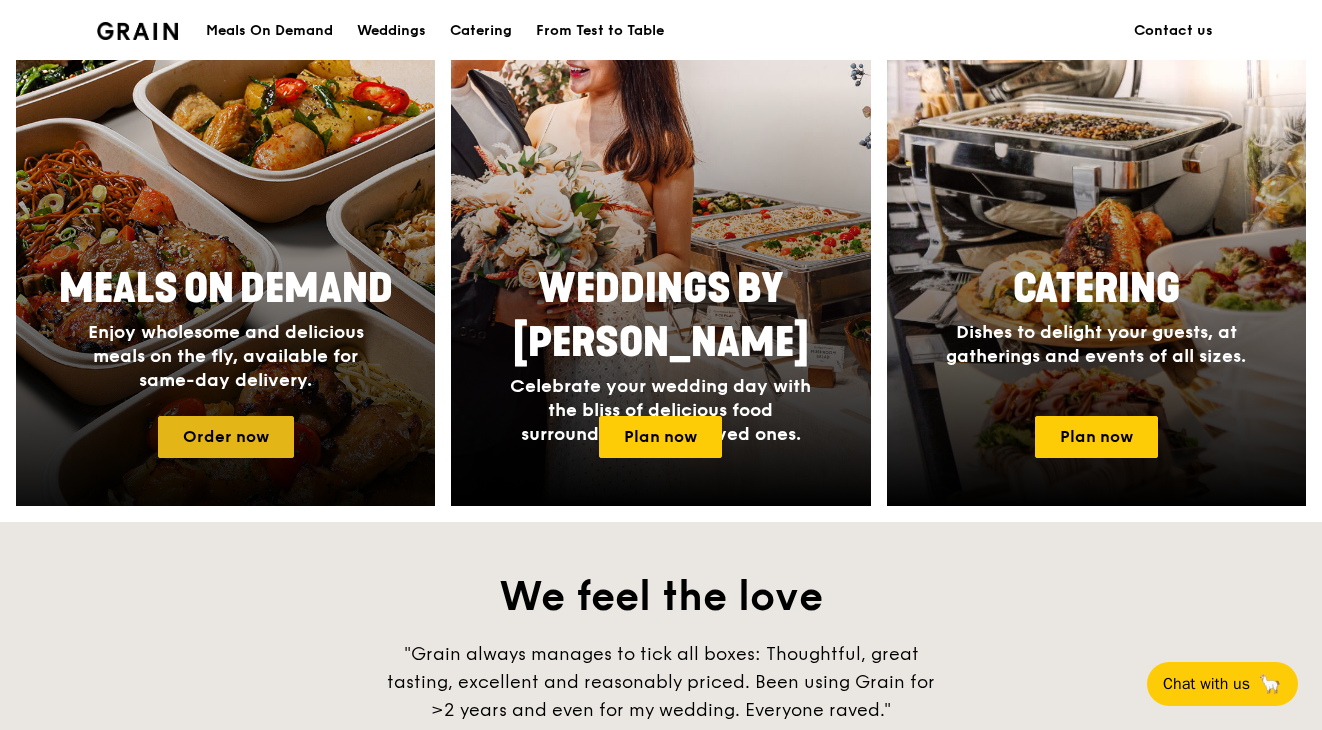 click on "Order now" at bounding box center [226, 437] 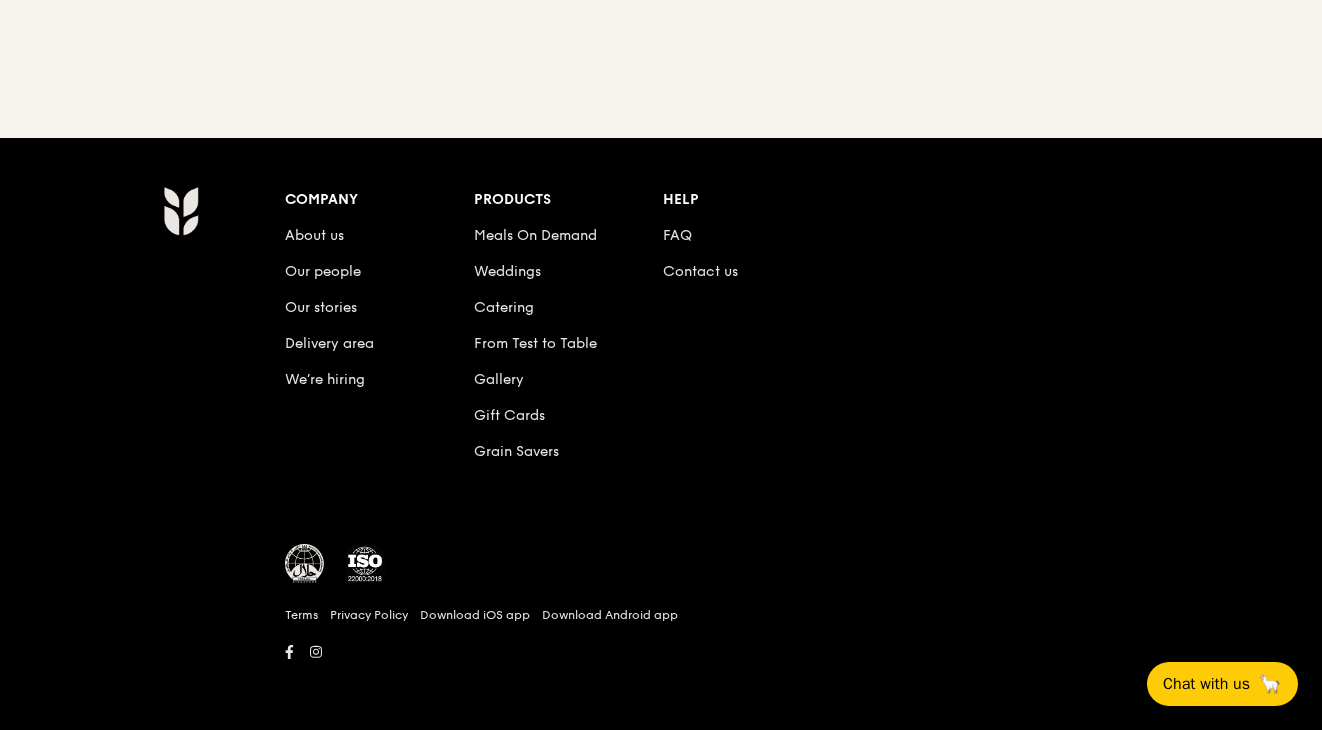 scroll, scrollTop: 0, scrollLeft: 0, axis: both 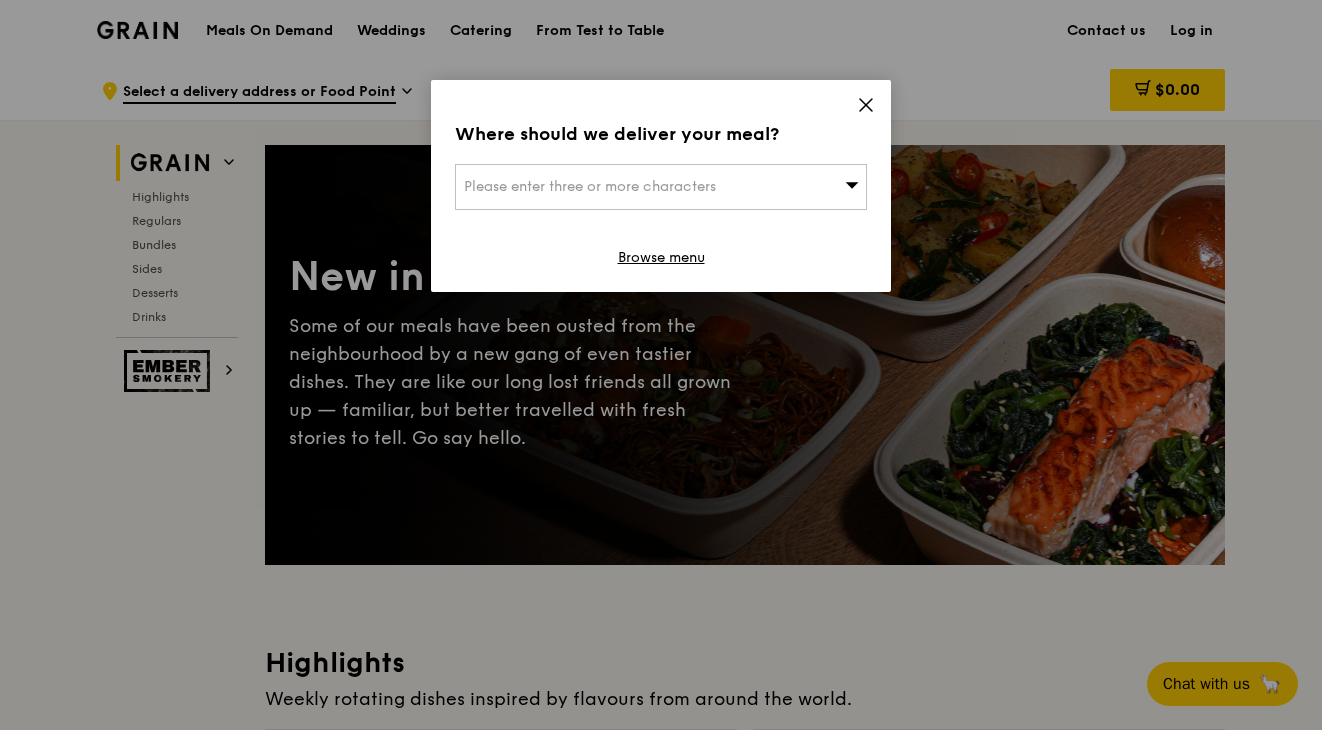 click 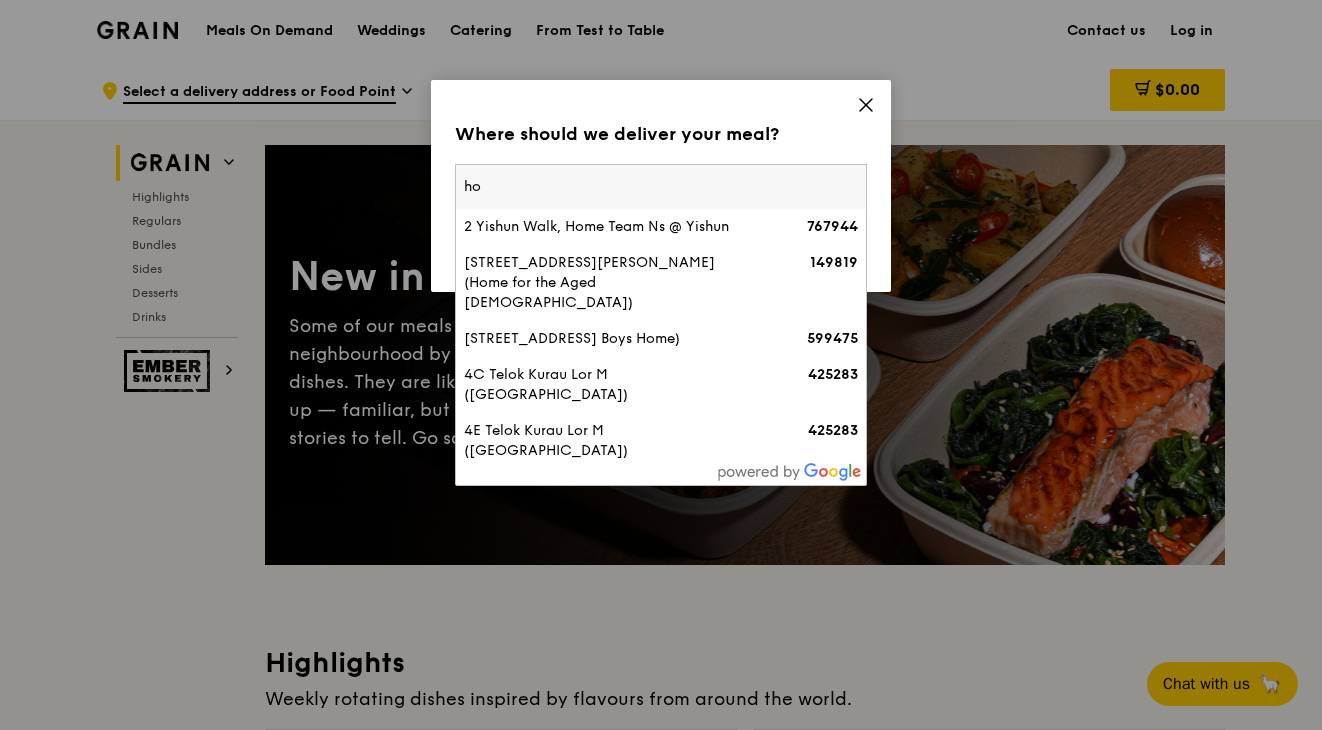 type on "h" 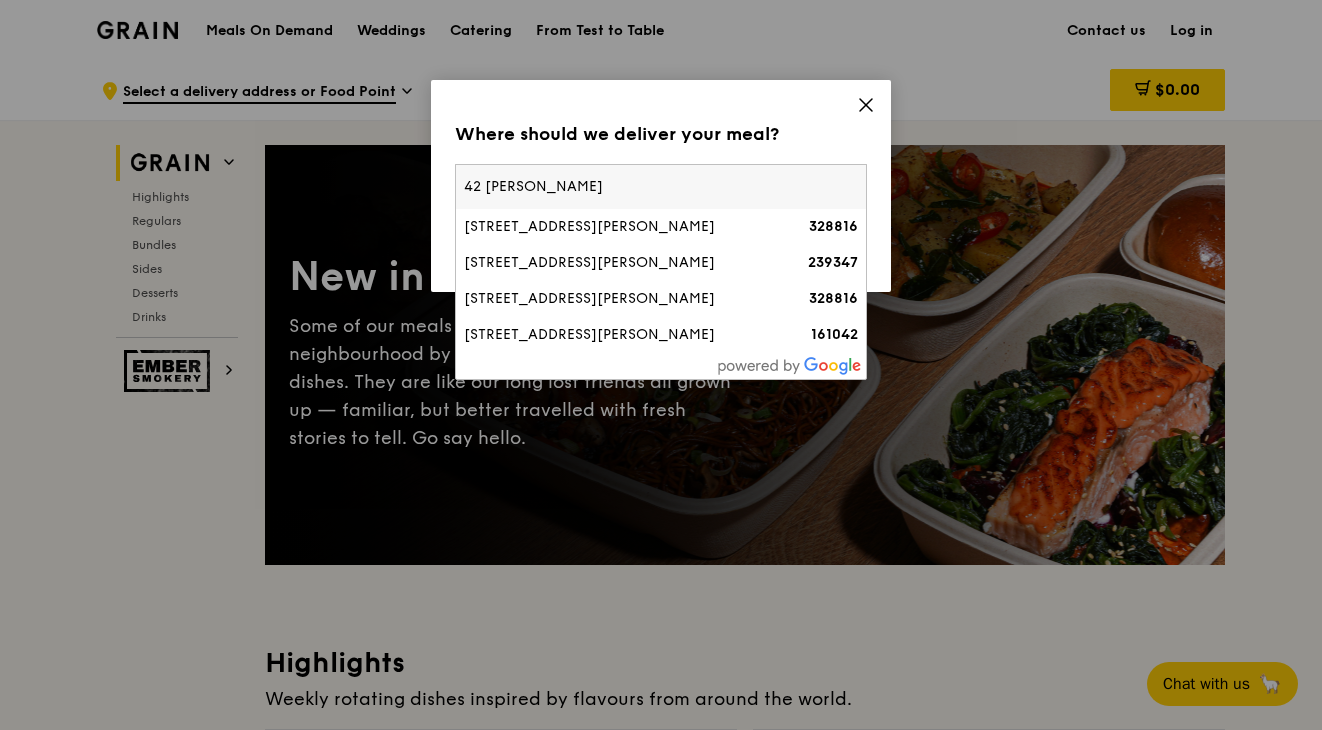 type on "42 [PERSON_NAME]" 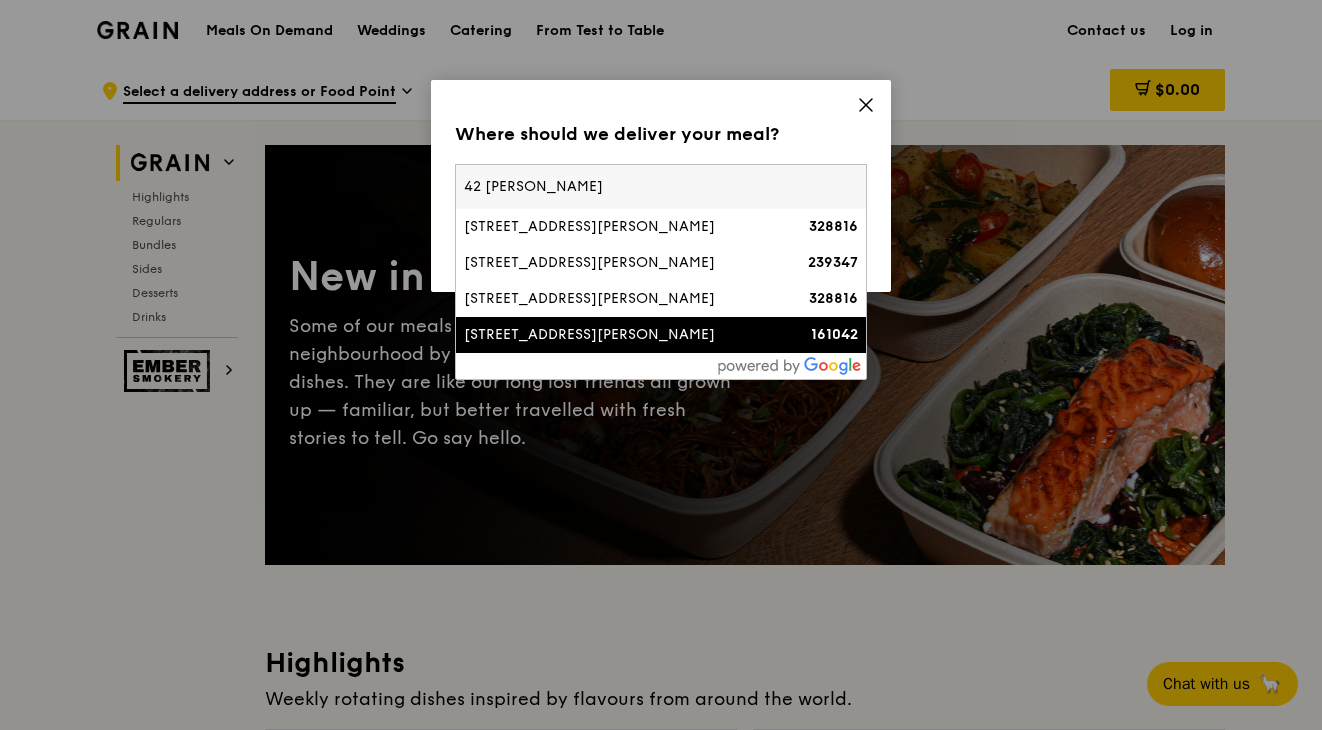 drag, startPoint x: 647, startPoint y: 178, endPoint x: 562, endPoint y: 335, distance: 178.53291 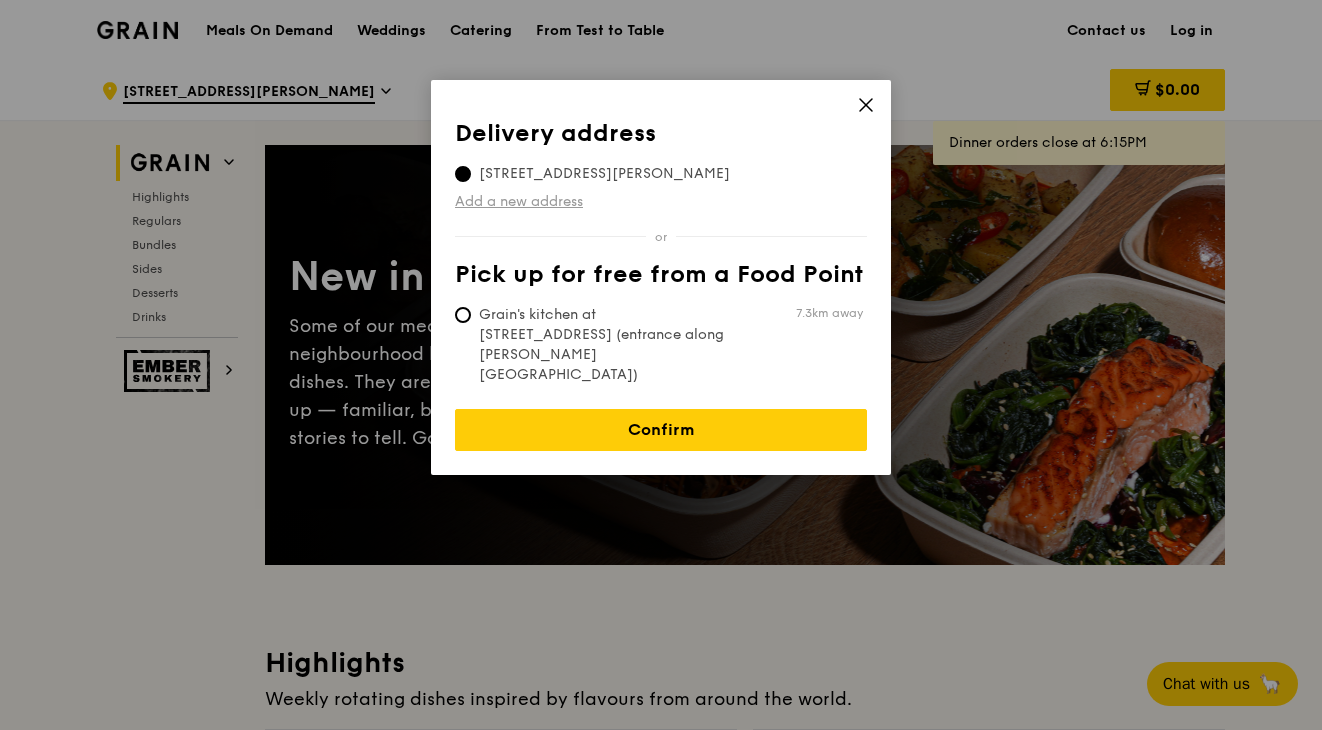 click on "Add a new address" at bounding box center (661, 202) 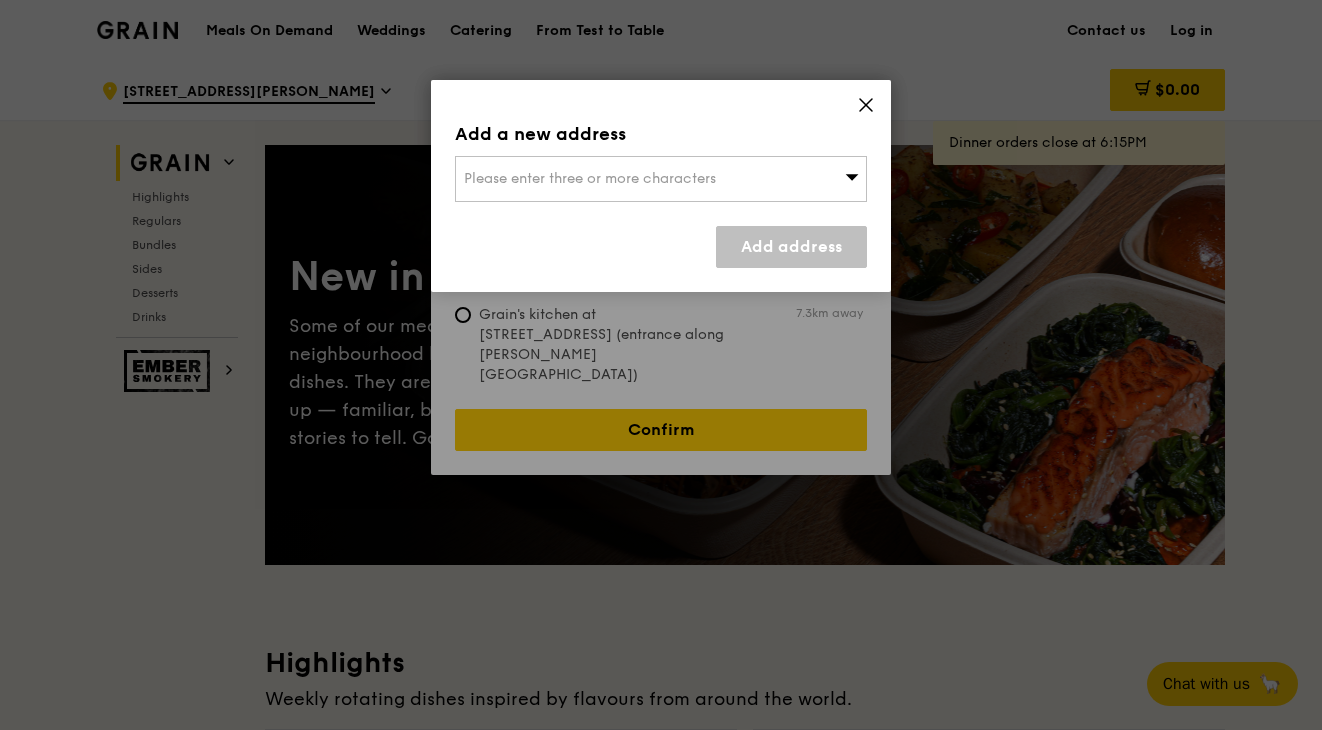 click on "Please enter three or more characters" at bounding box center (590, 178) 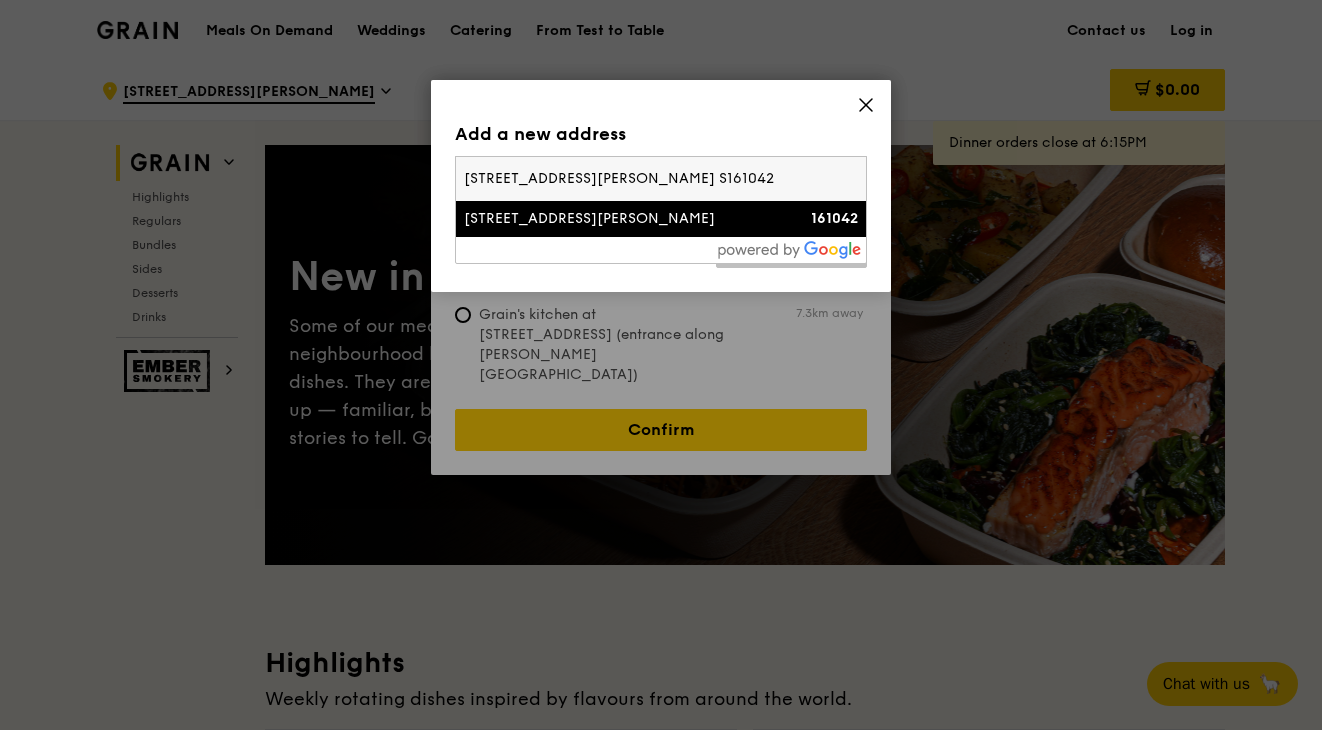 type on "[STREET_ADDRESS][PERSON_NAME] S161042" 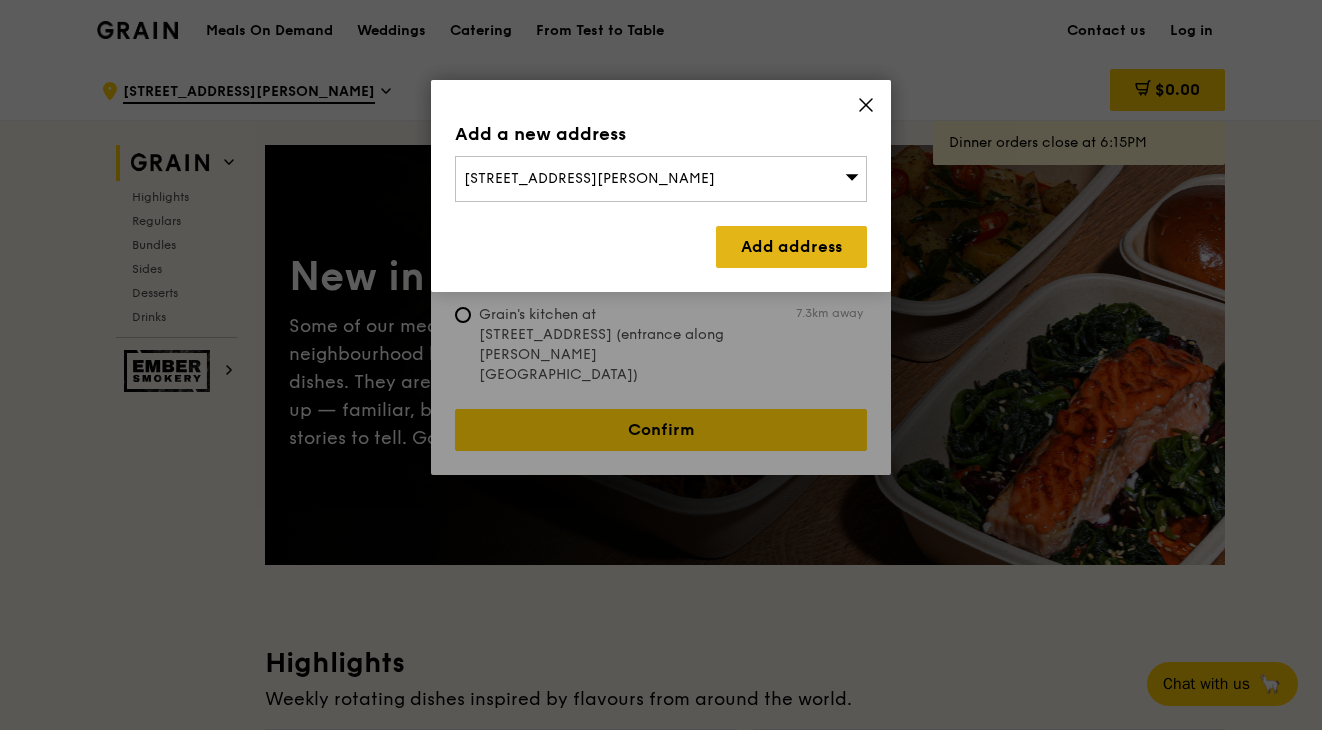click on "Add address" at bounding box center [791, 247] 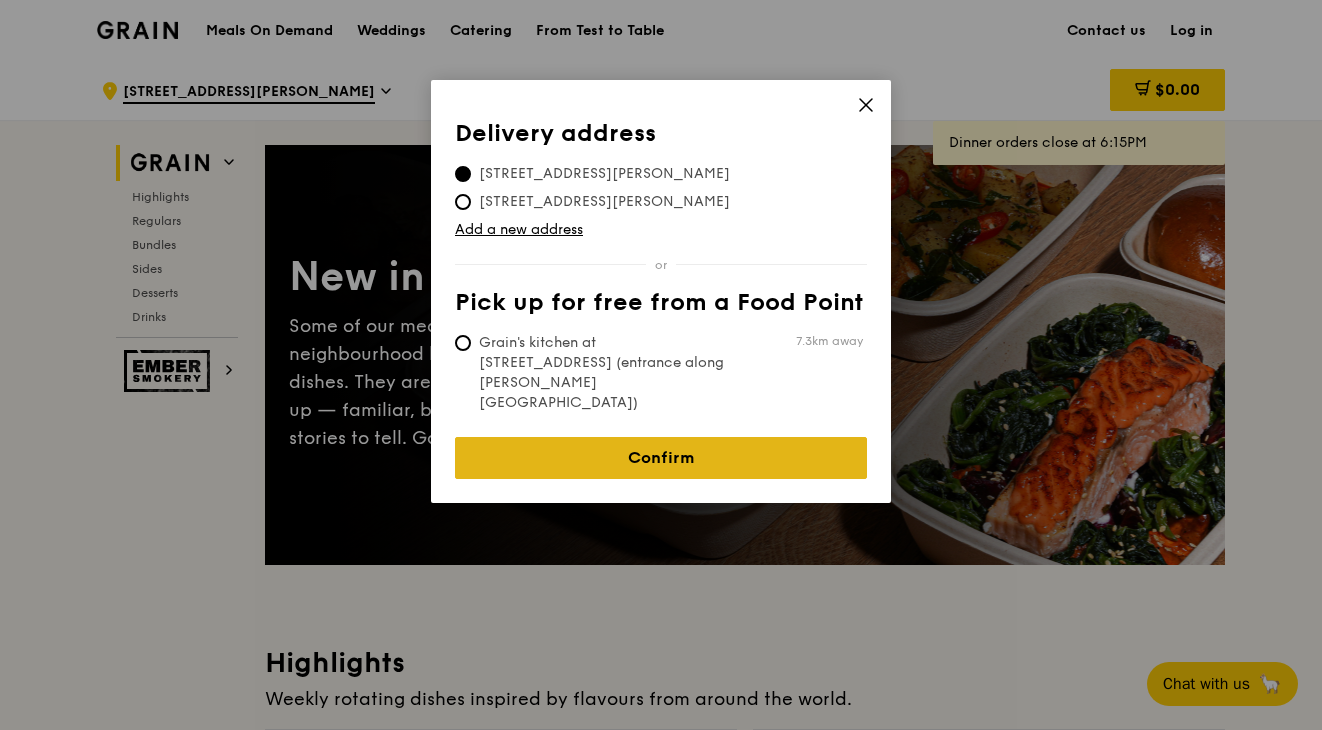 click on "Confirm" at bounding box center [661, 458] 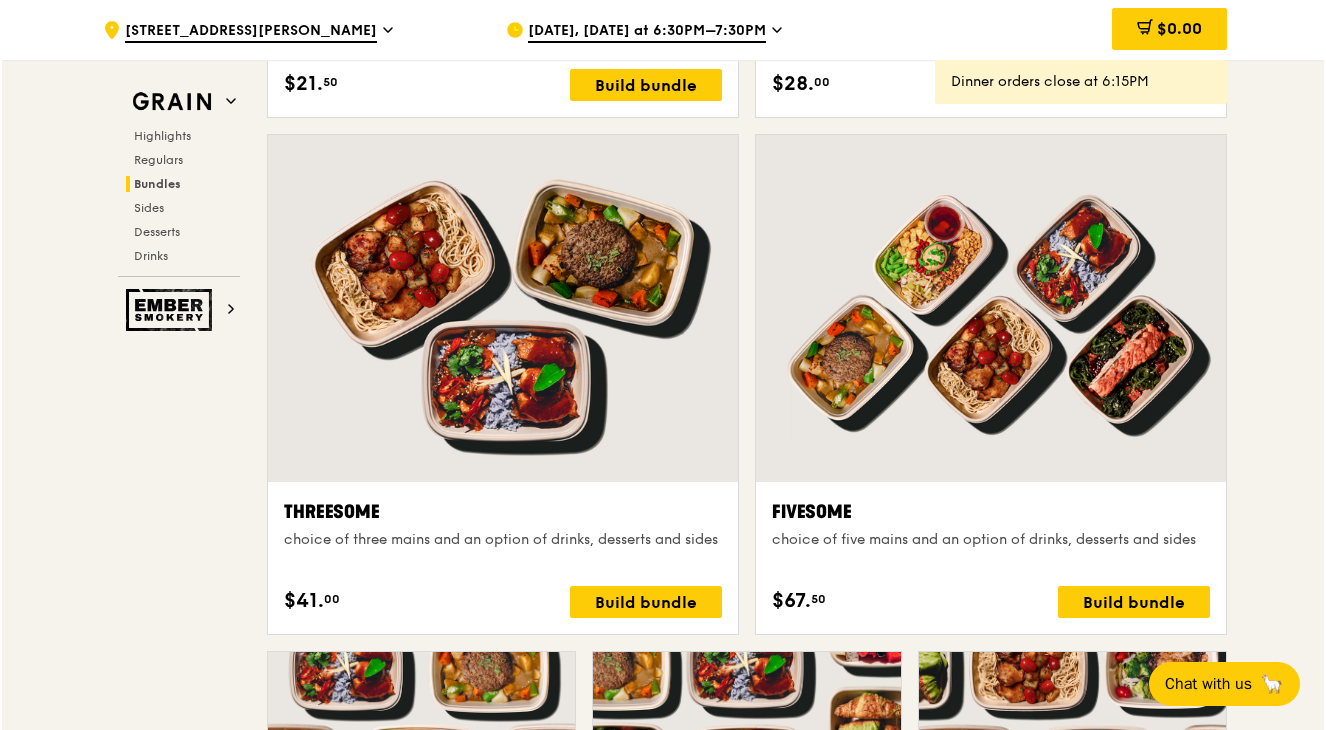 scroll, scrollTop: 3417, scrollLeft: 0, axis: vertical 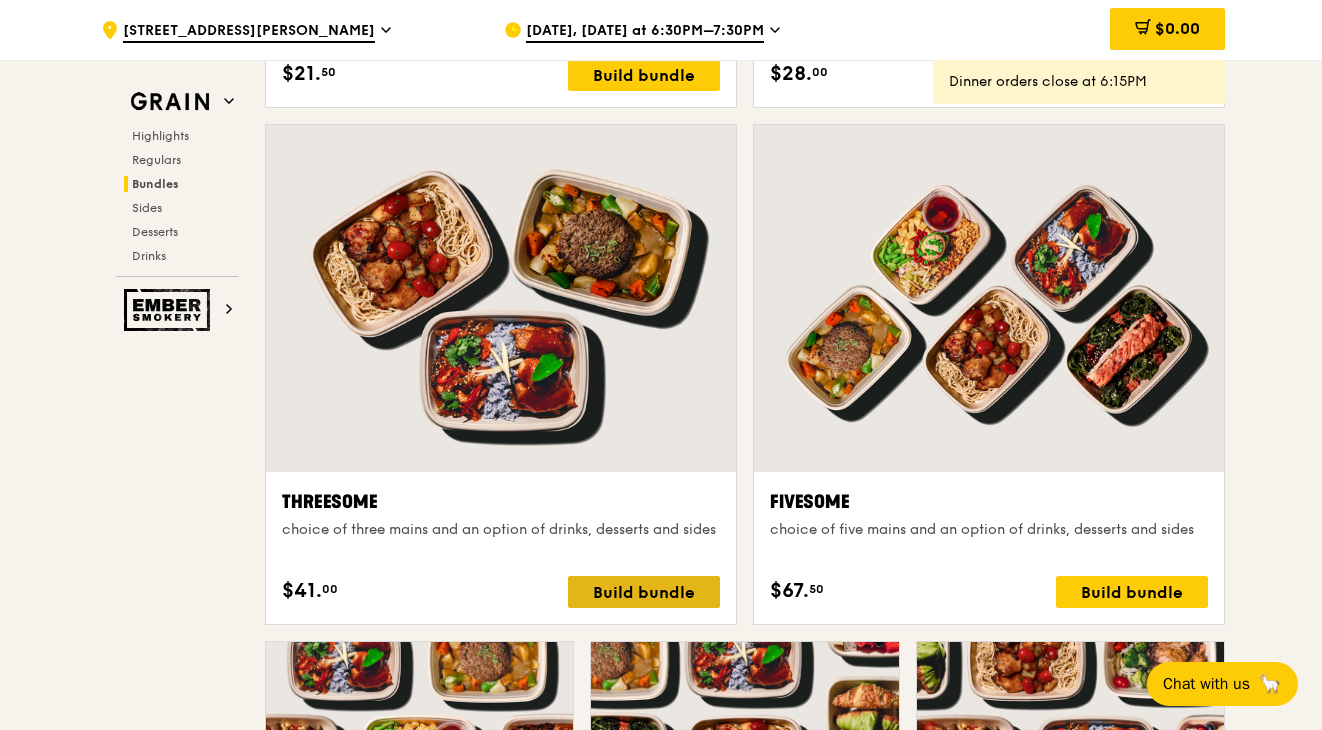 click on "Build bundle" at bounding box center (644, 592) 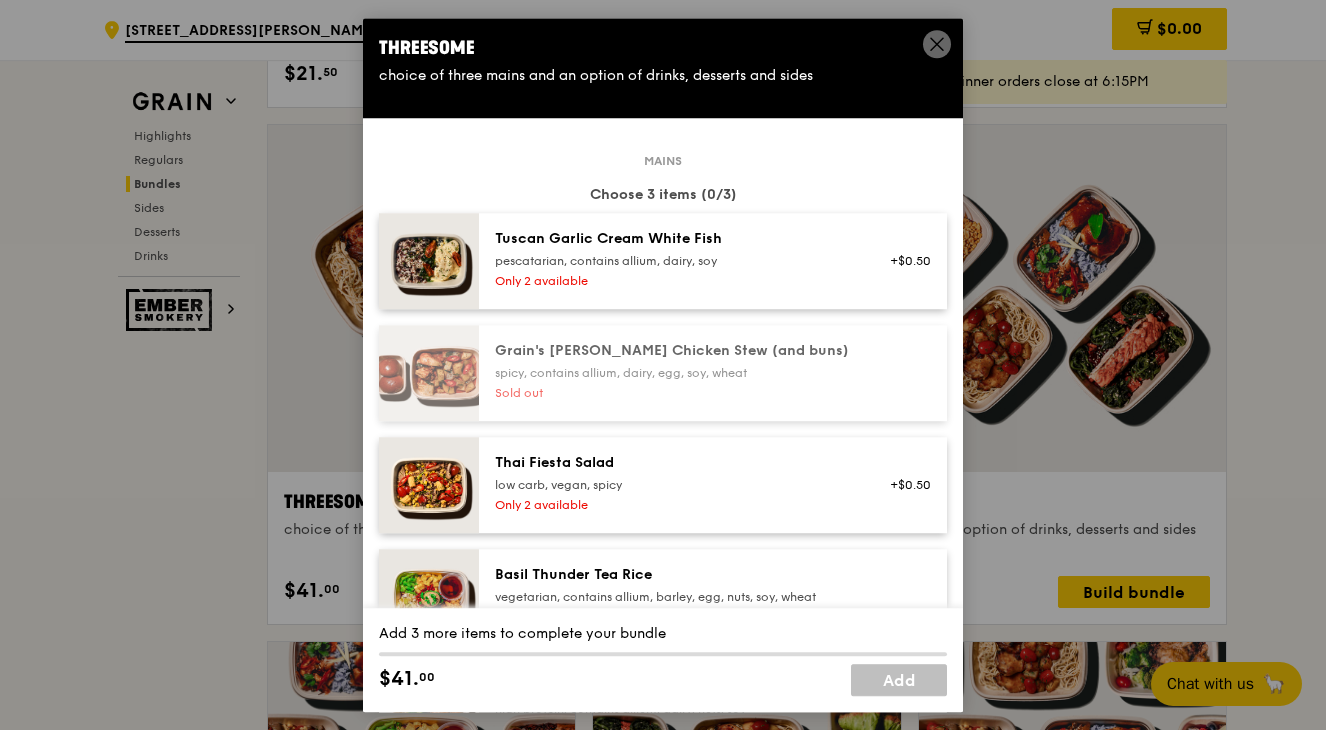 click on "pescatarian, contains allium, dairy, soy" at bounding box center [674, 261] 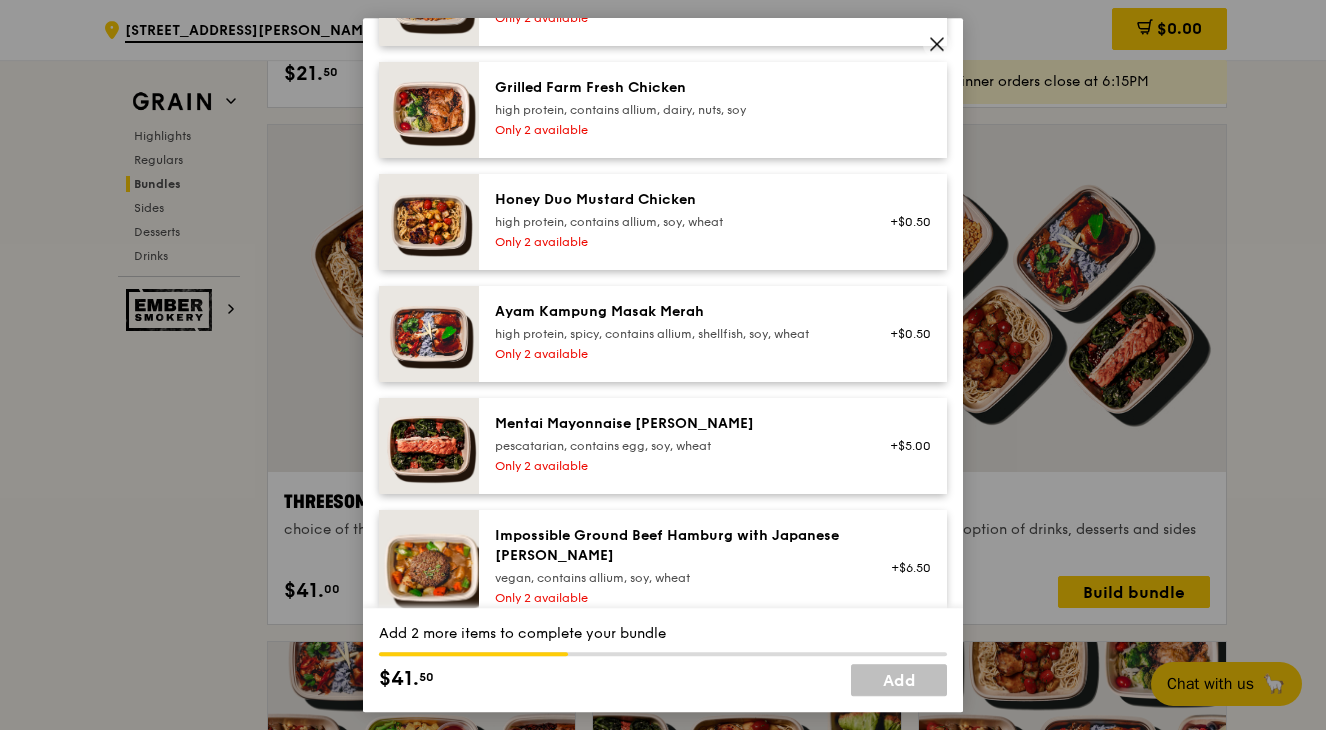 scroll, scrollTop: 601, scrollLeft: 0, axis: vertical 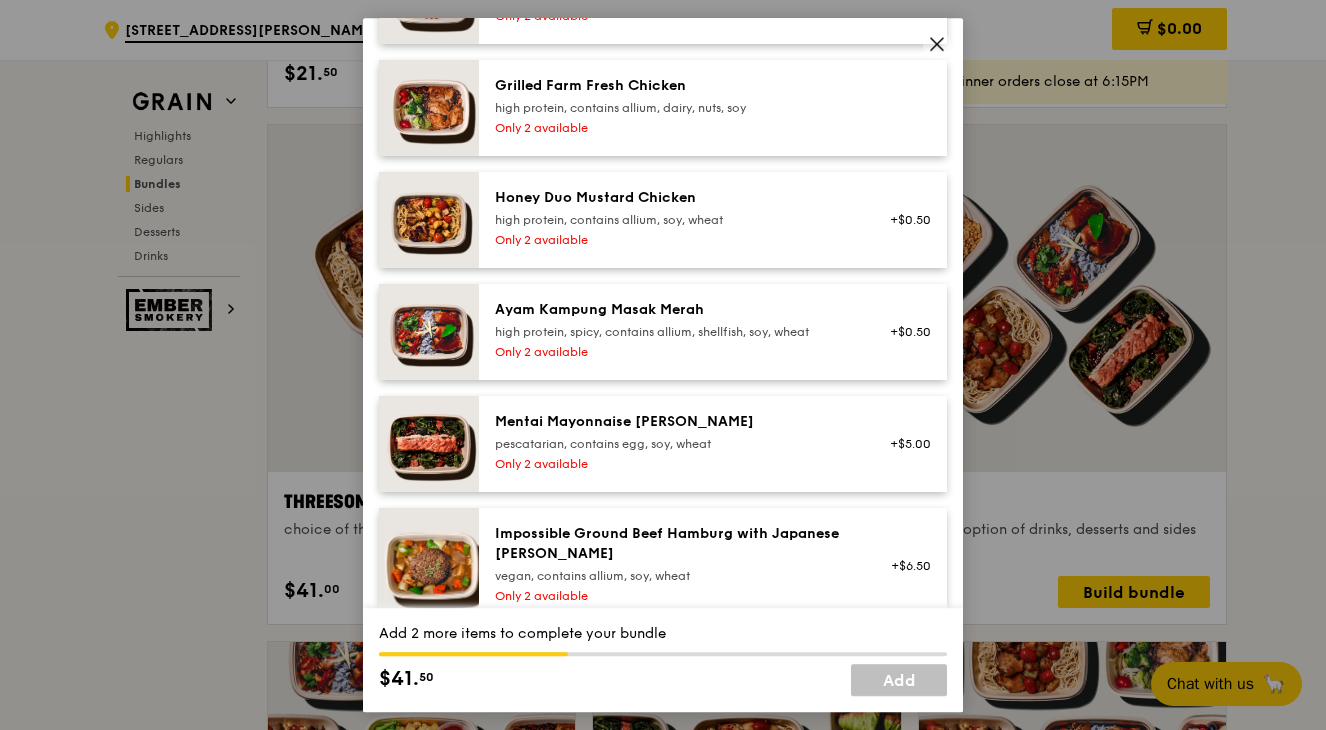 click on "pescatarian, contains egg, soy, wheat" at bounding box center [674, 444] 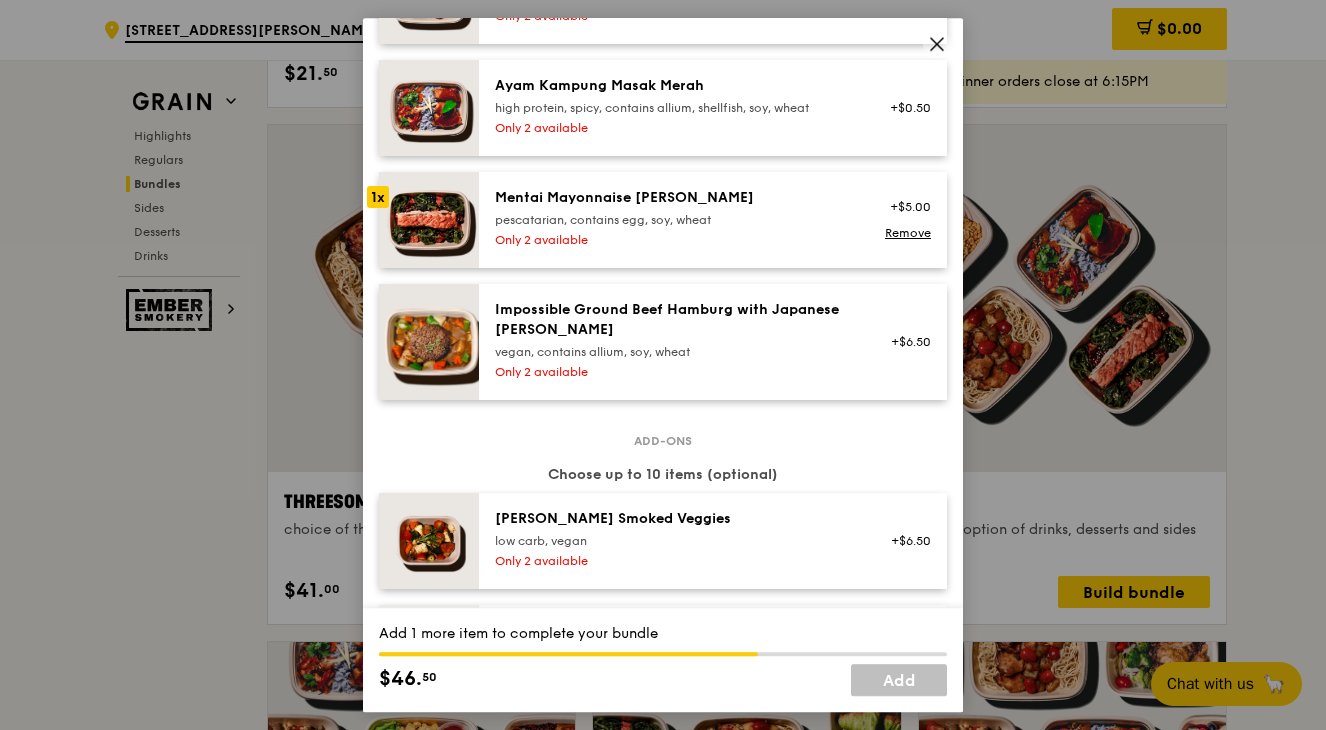 scroll, scrollTop: 821, scrollLeft: 0, axis: vertical 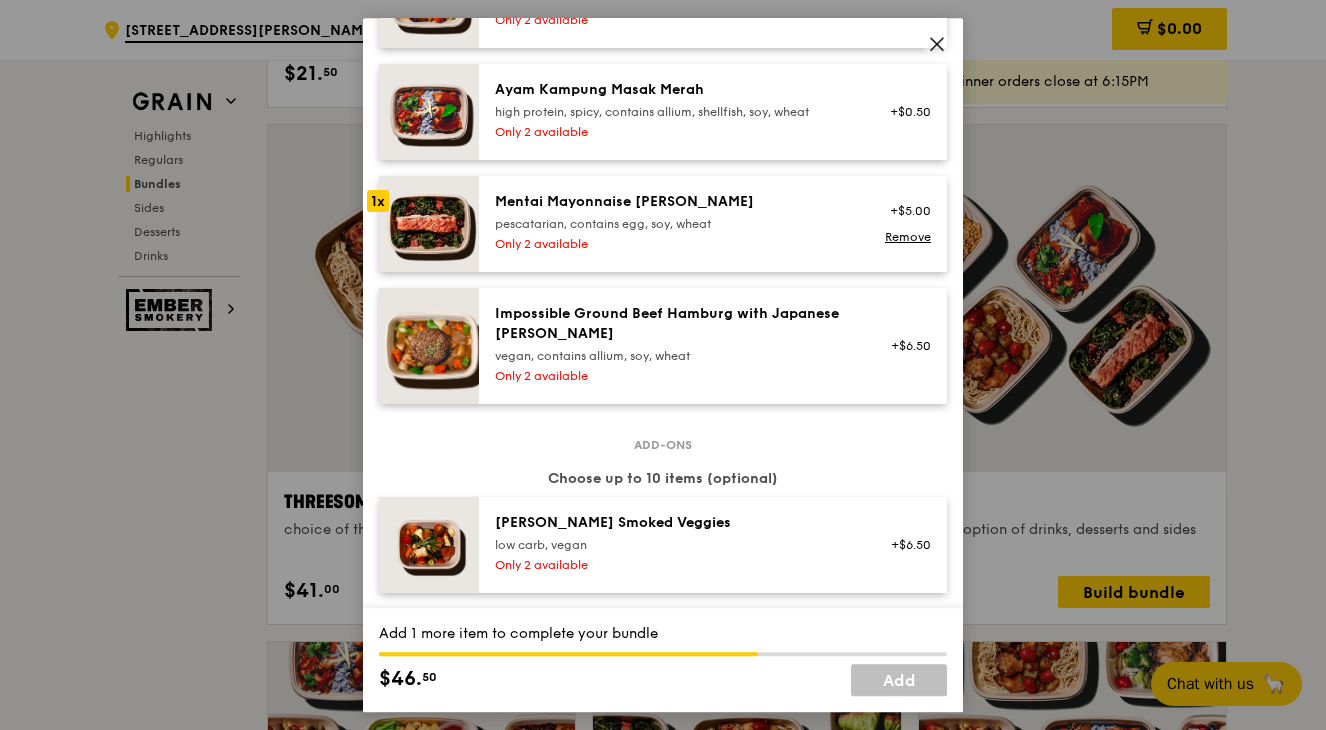 click on "high protein, spicy, contains allium, shellfish, soy, wheat" at bounding box center [674, 112] 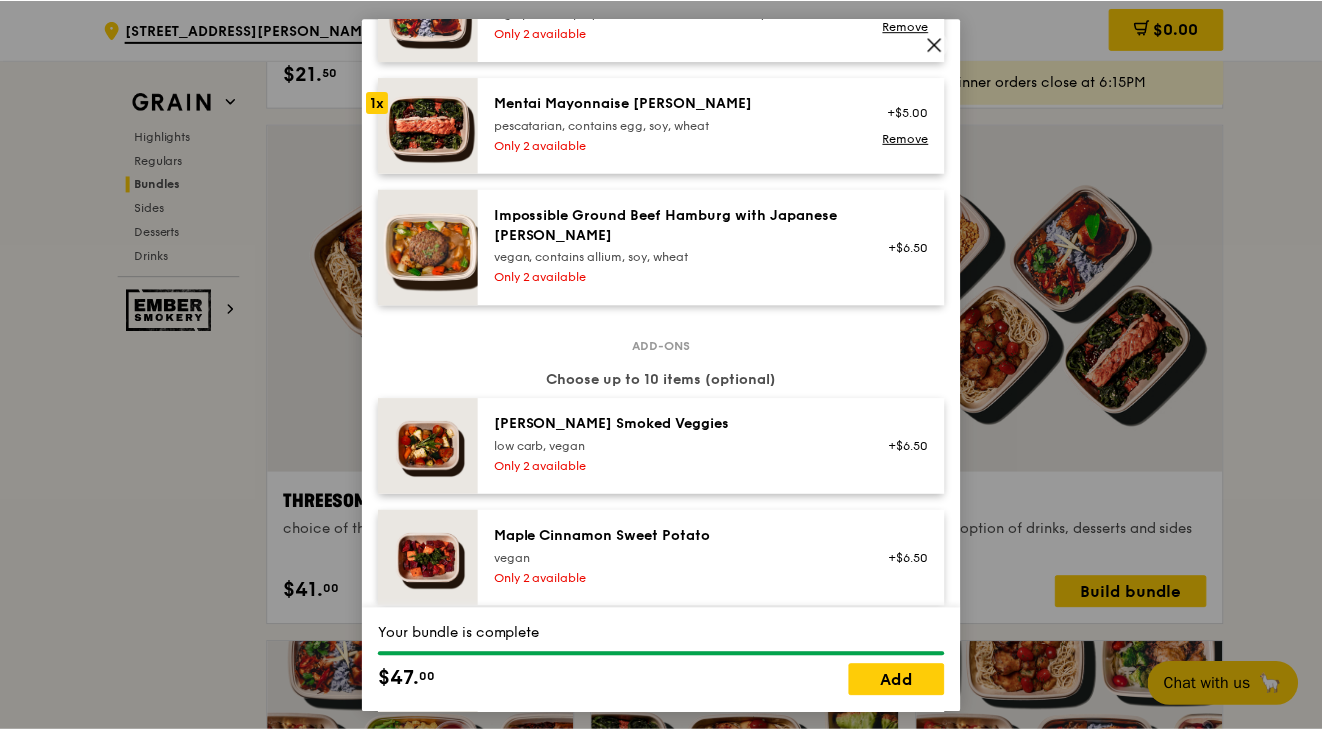 scroll, scrollTop: 924, scrollLeft: 0, axis: vertical 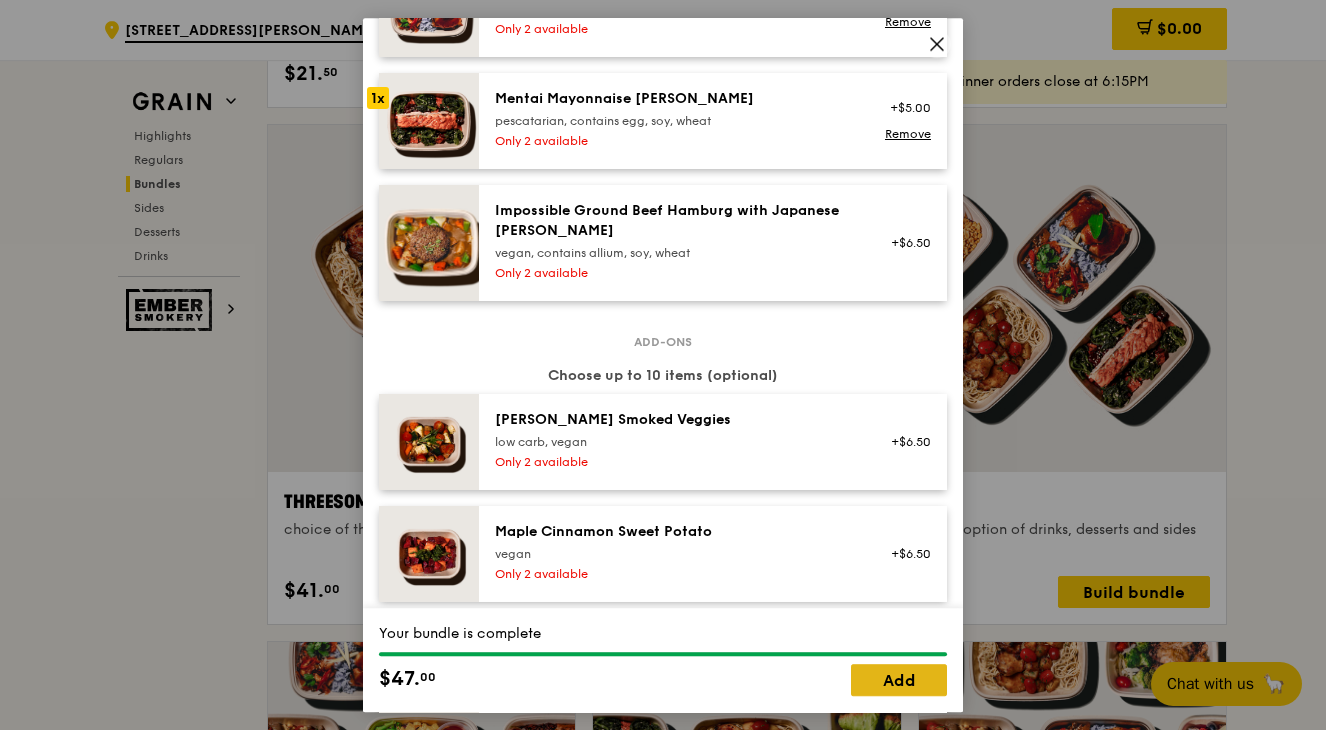 click on "Add" at bounding box center [899, 680] 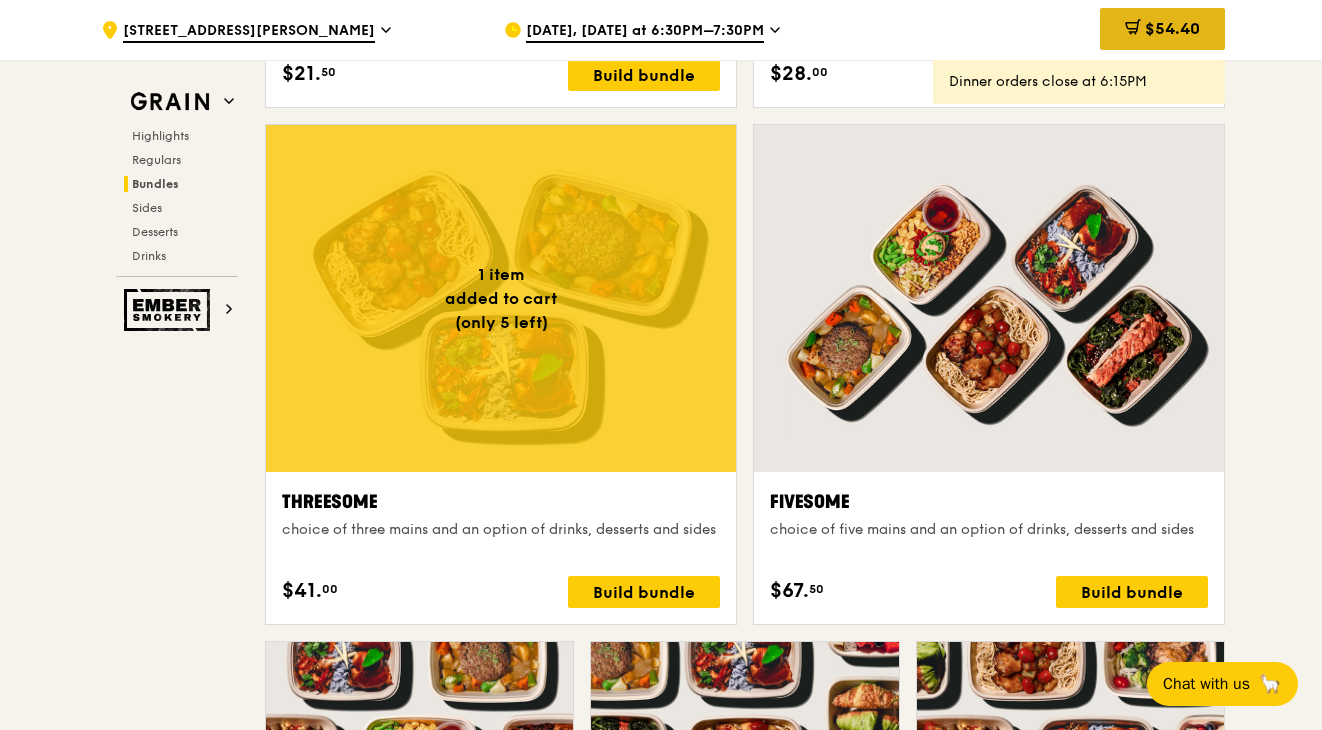 click on "$54.40" at bounding box center (1172, 28) 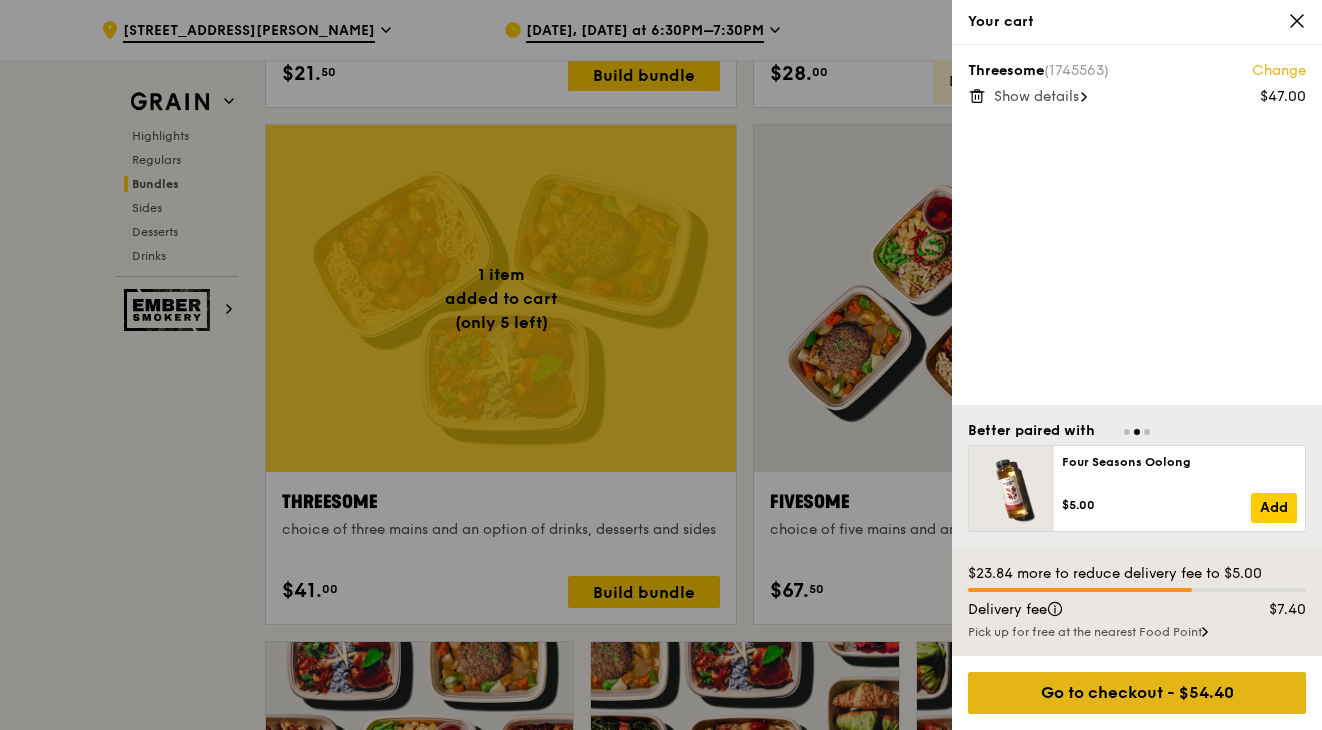 click on "Go to checkout - $54.40" at bounding box center (1137, 693) 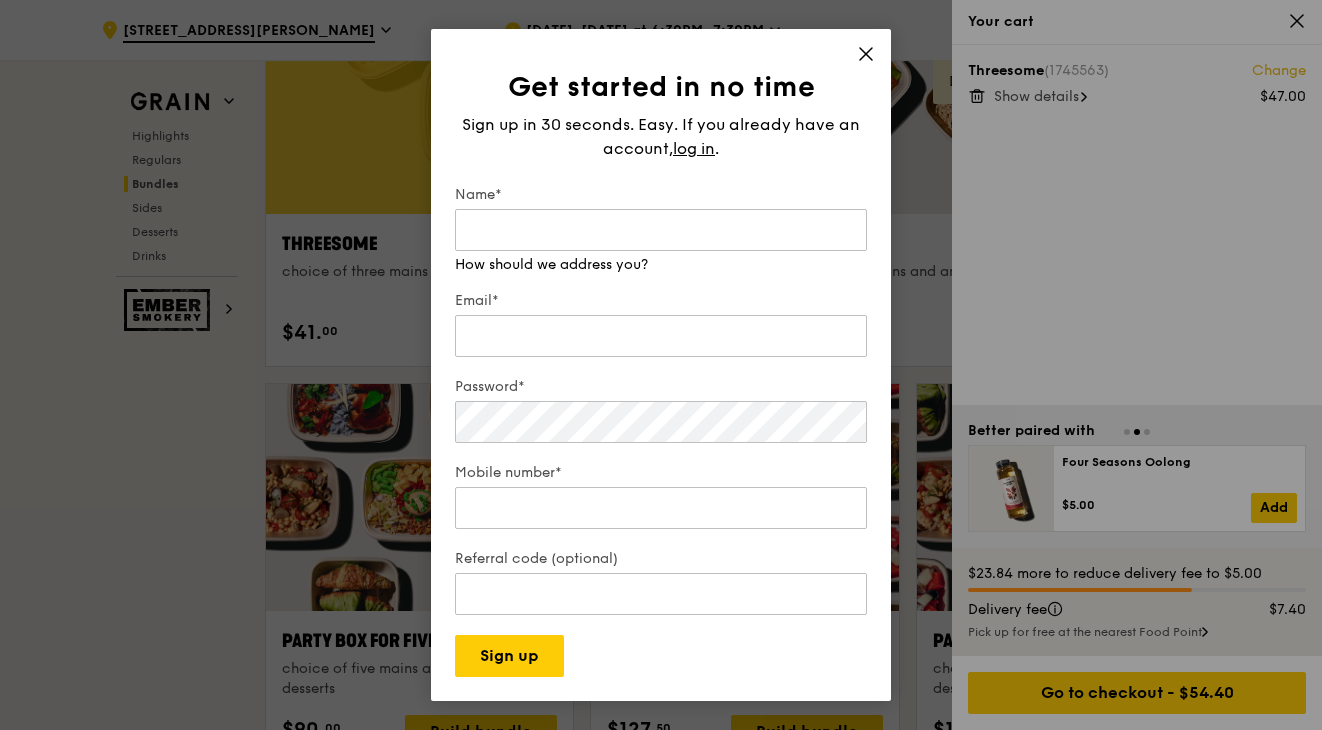 scroll, scrollTop: 3675, scrollLeft: 0, axis: vertical 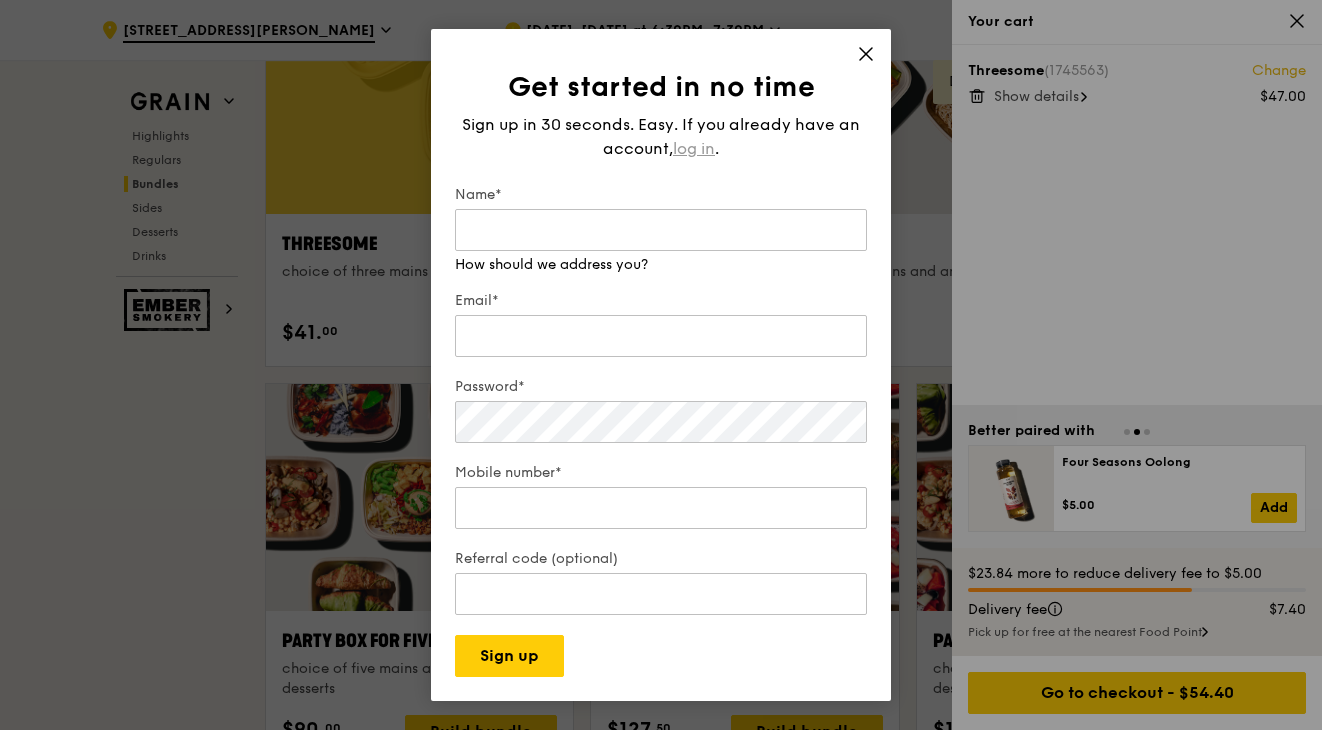 click on "log in" at bounding box center [694, 149] 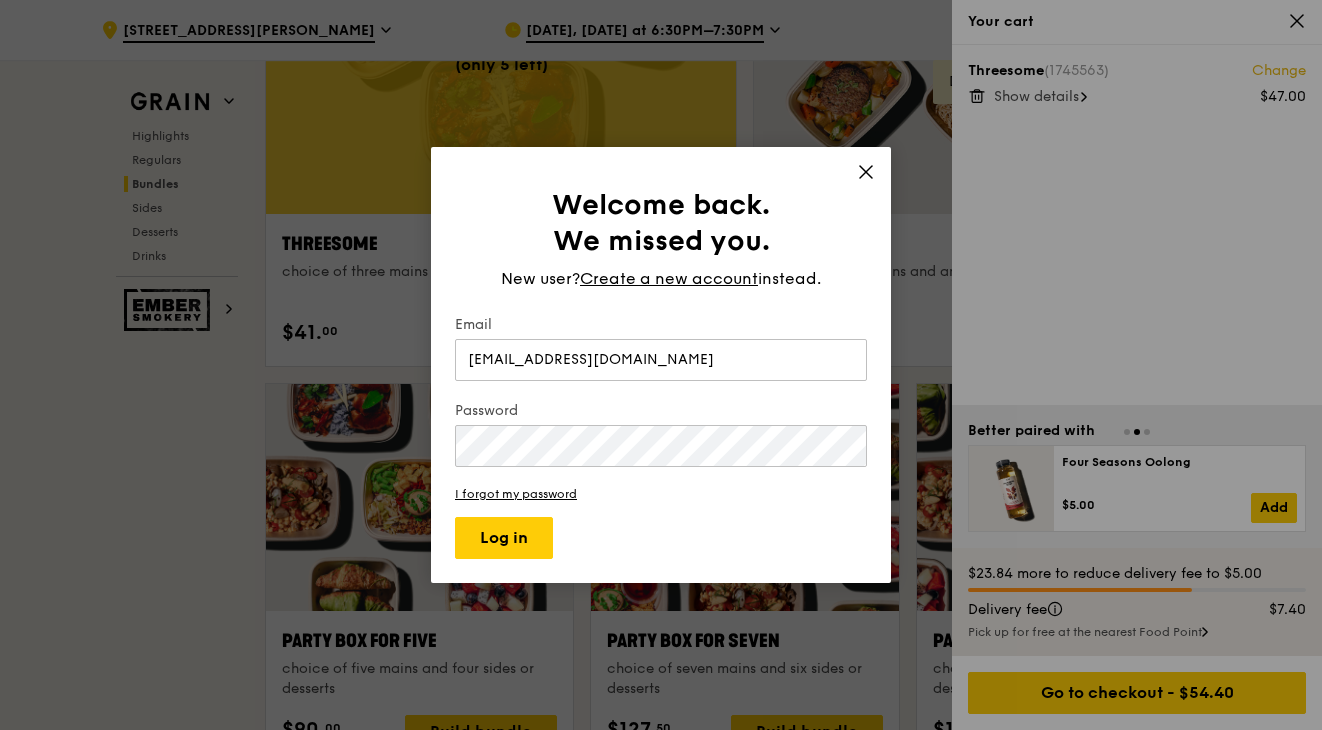 type on "[EMAIL_ADDRESS][DOMAIN_NAME]" 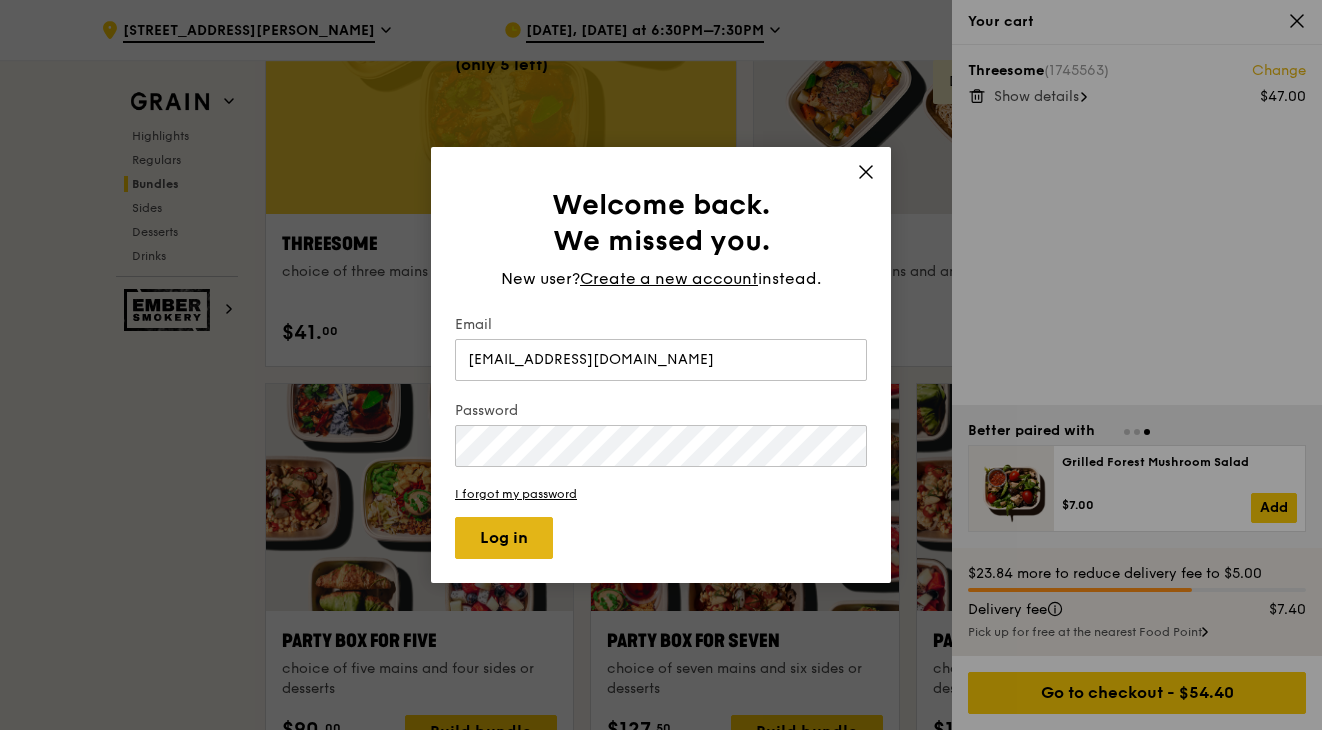 click on "Log in" at bounding box center (504, 538) 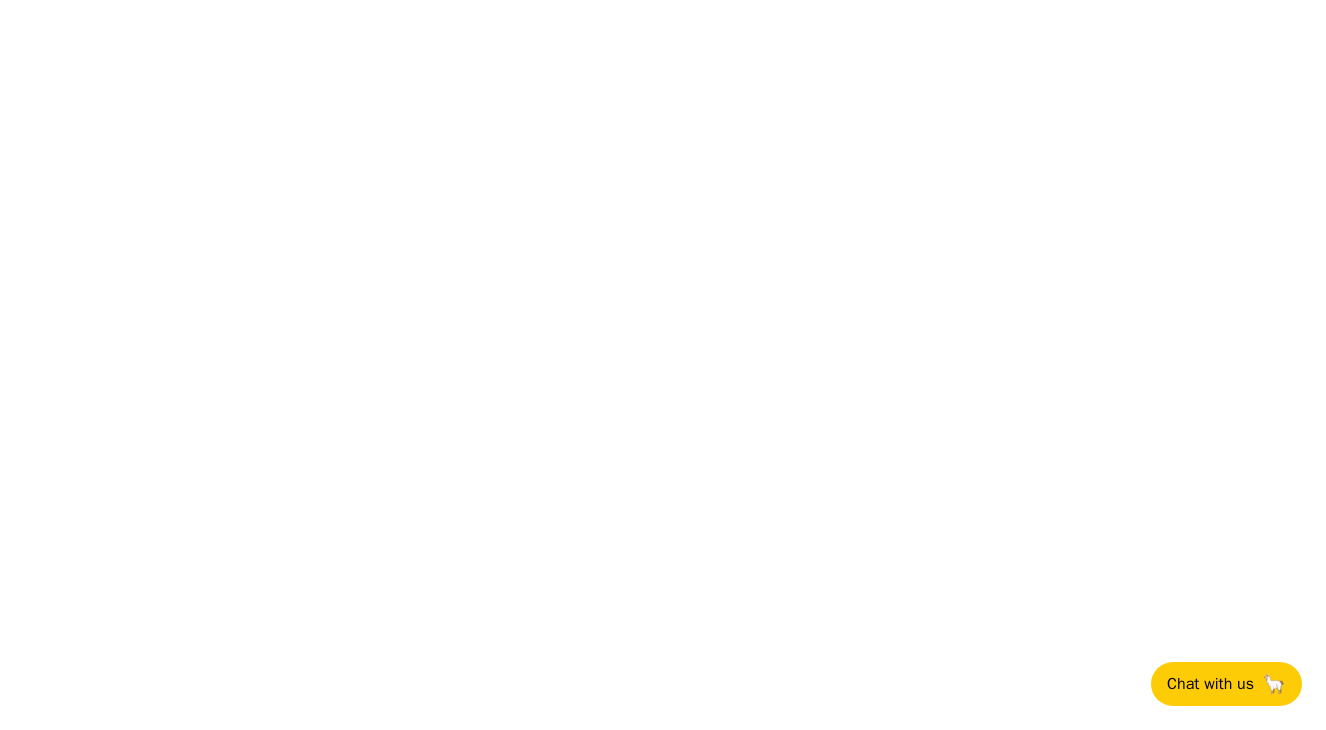scroll, scrollTop: 0, scrollLeft: 0, axis: both 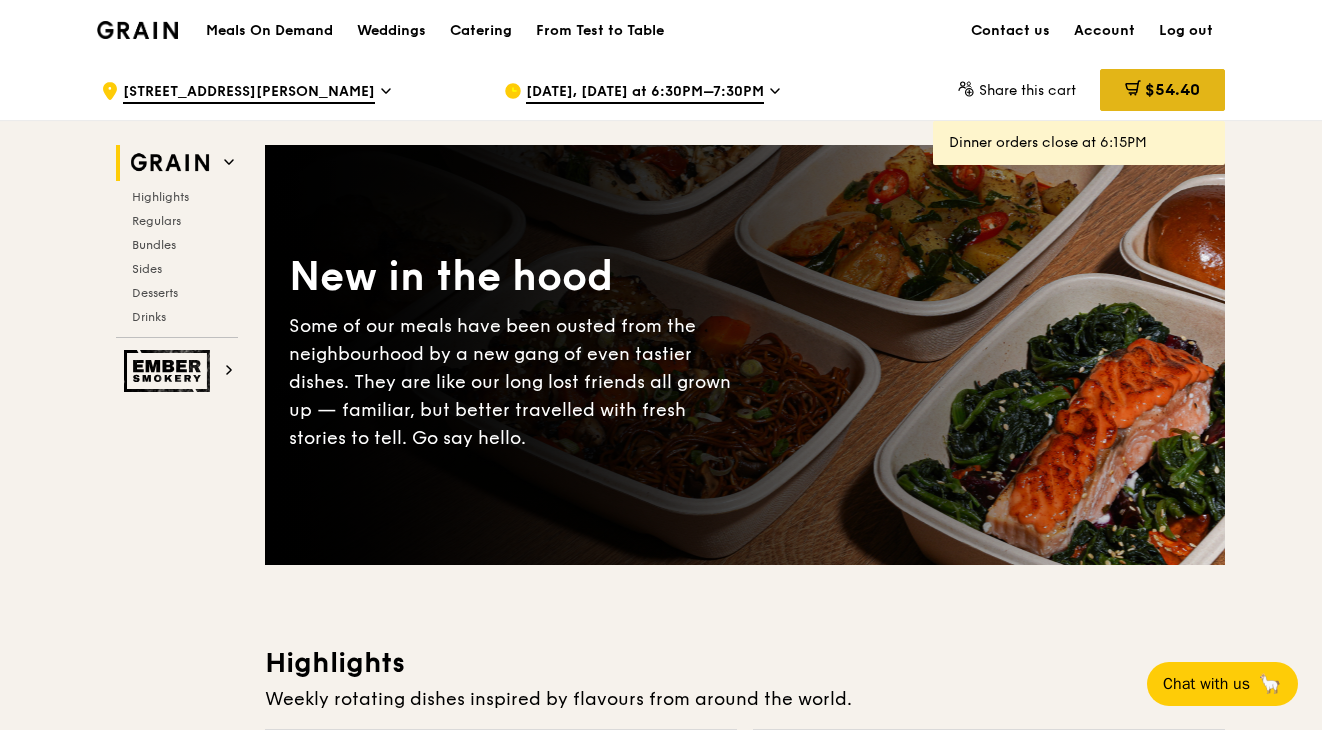 click on "$54.40" at bounding box center [1162, 90] 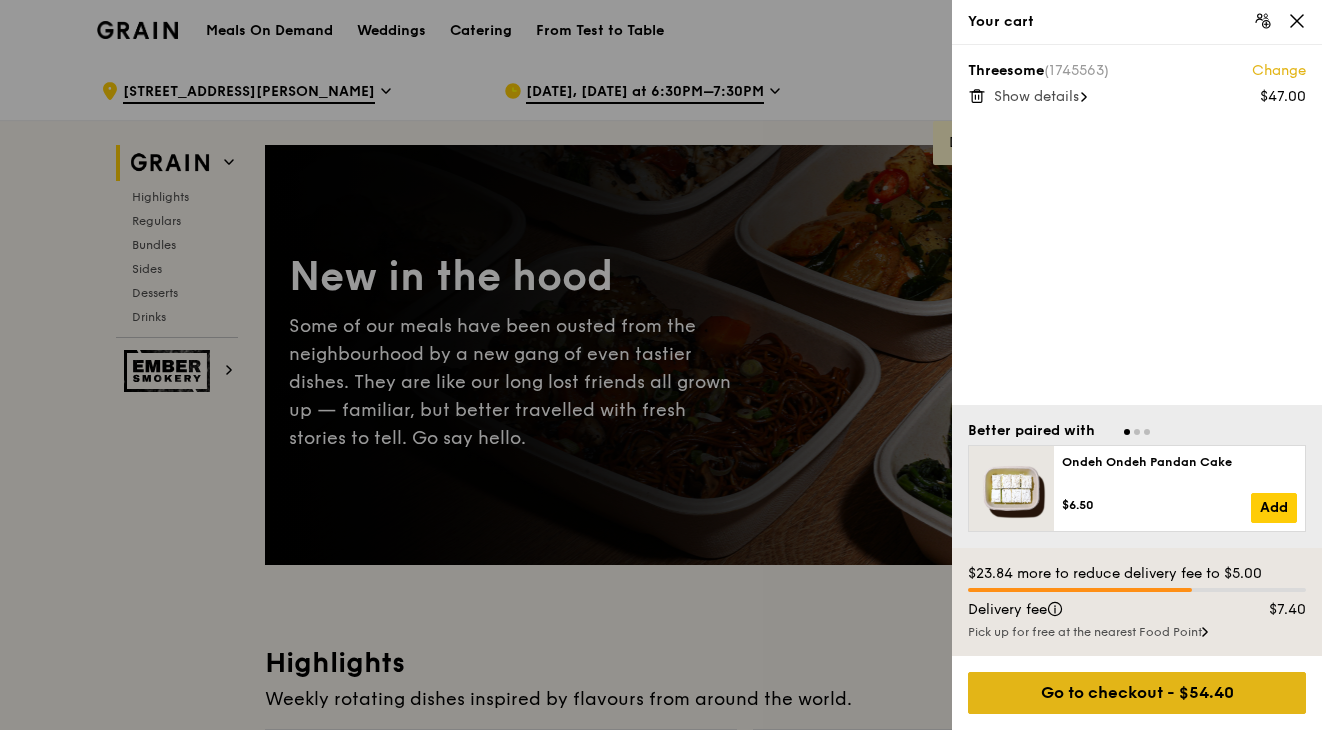 click on "Go to checkout - $54.40" at bounding box center (1137, 693) 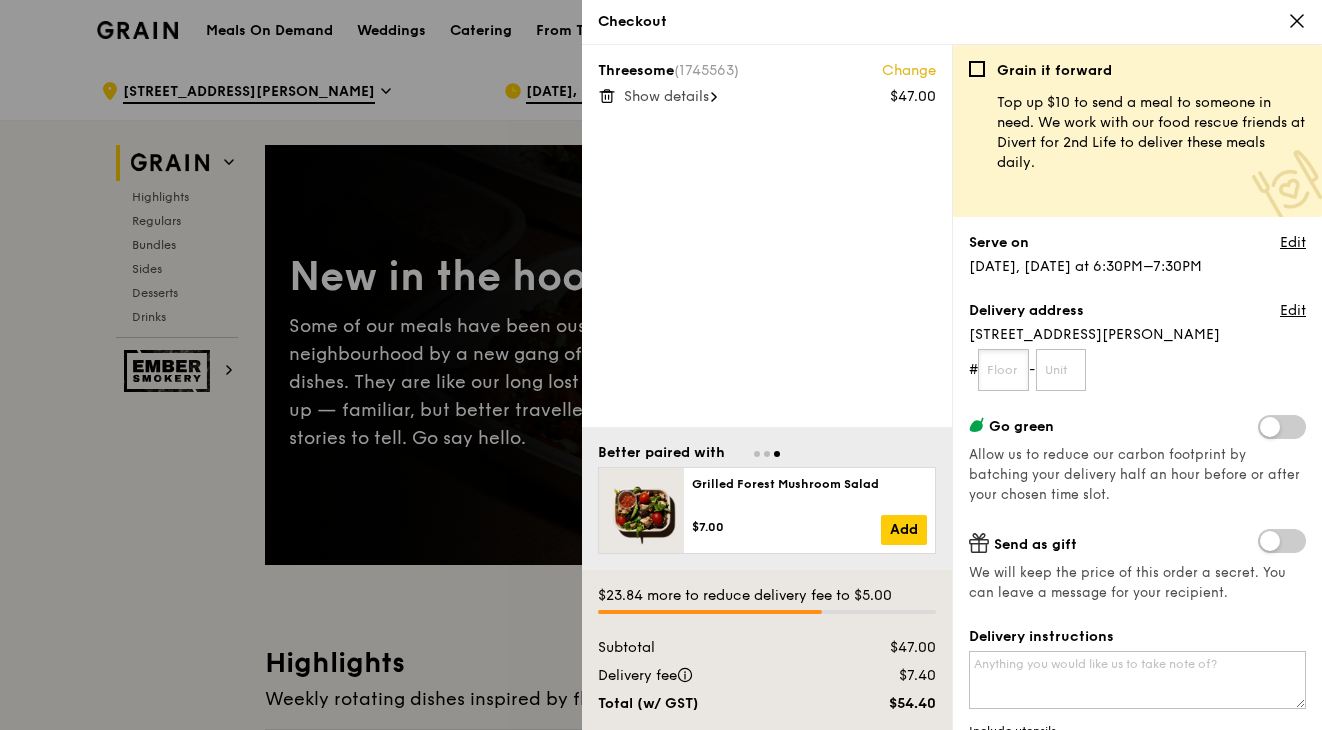 click at bounding box center [1003, 370] 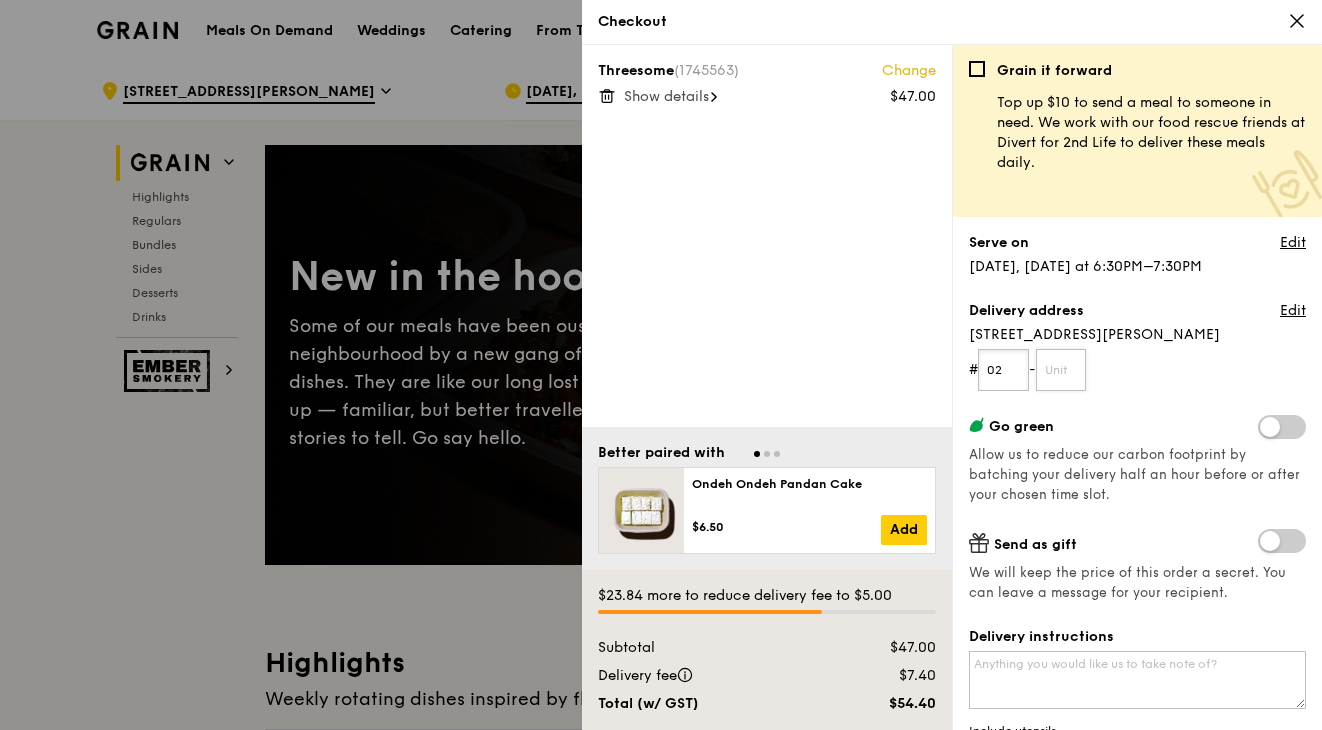 type on "02" 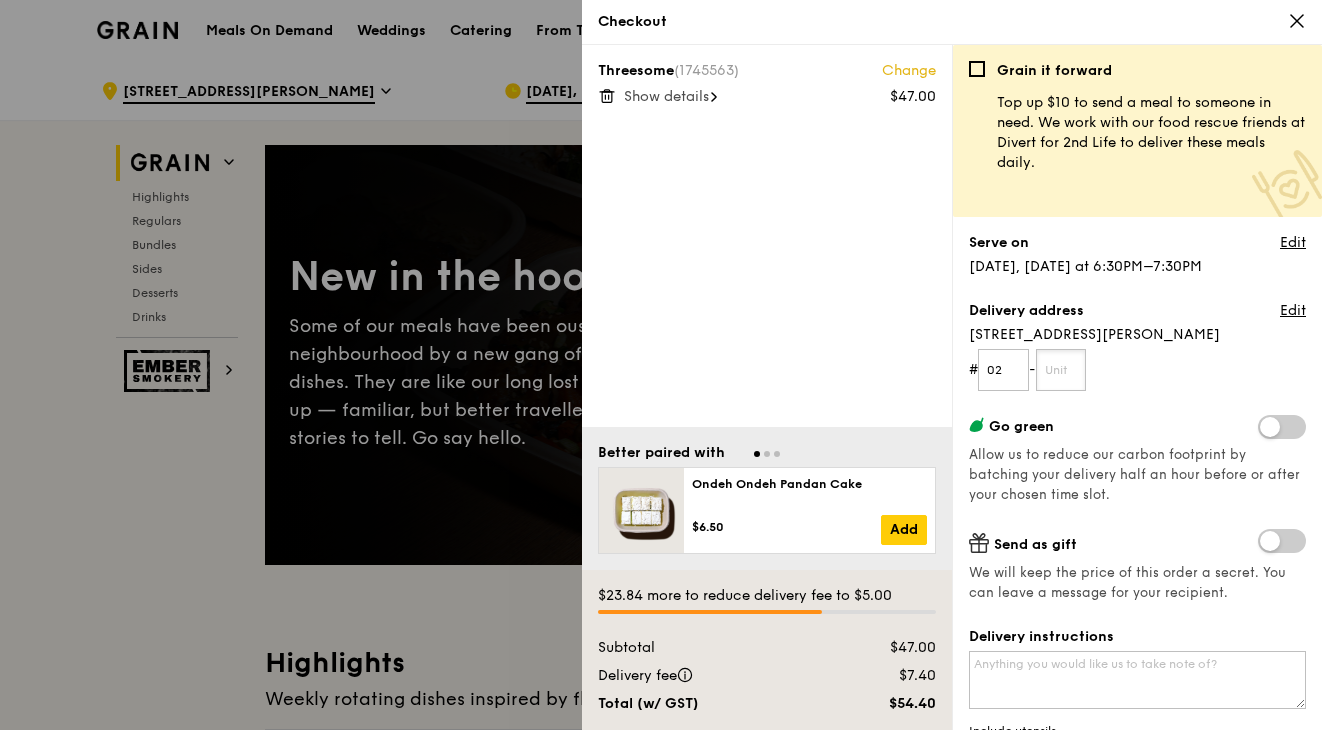 click at bounding box center (1061, 370) 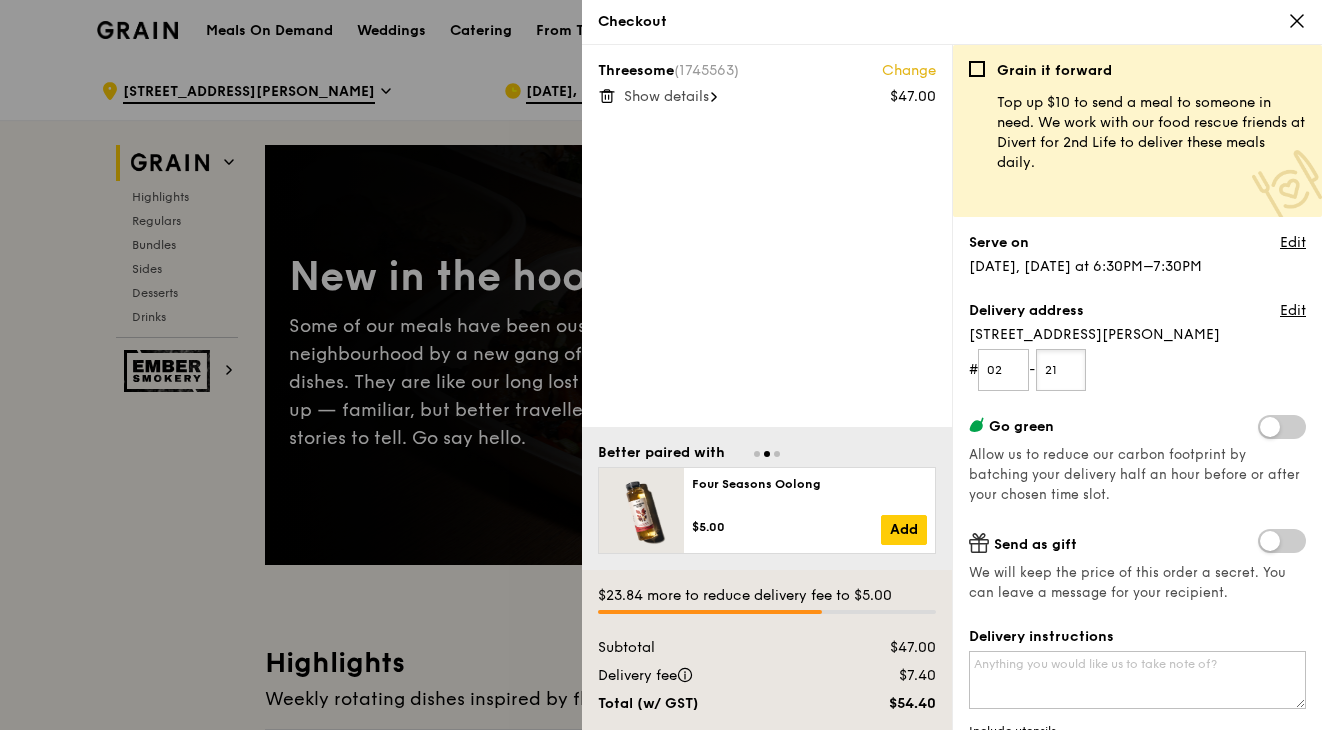 type on "21" 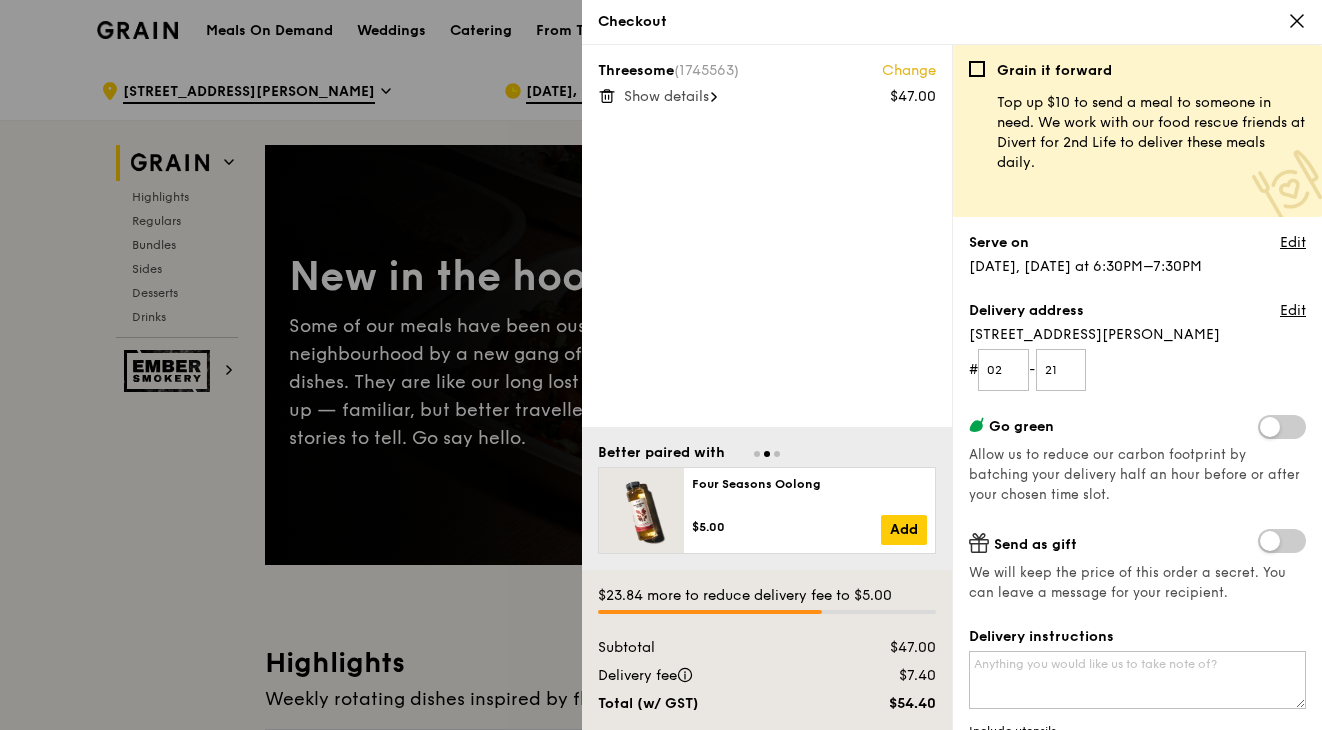 click on "Send as gift" at bounding box center (1137, 542) 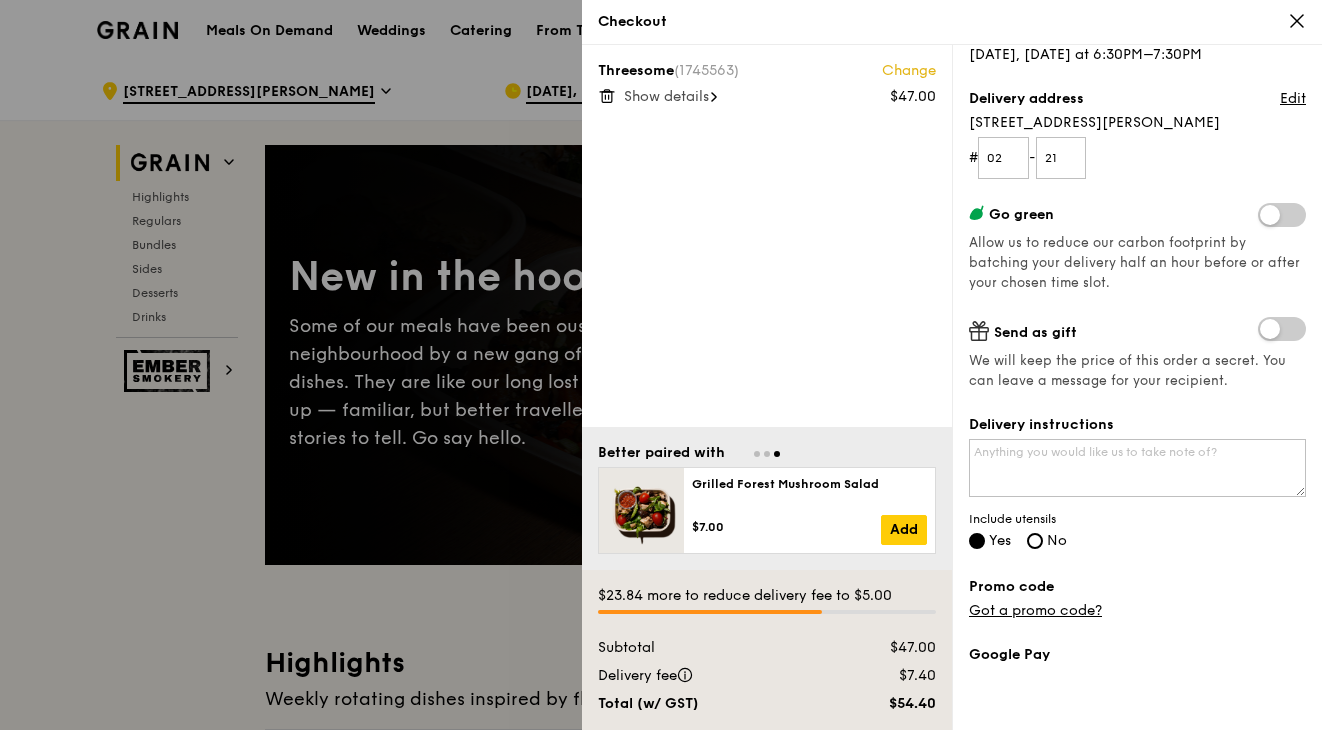scroll, scrollTop: 214, scrollLeft: 0, axis: vertical 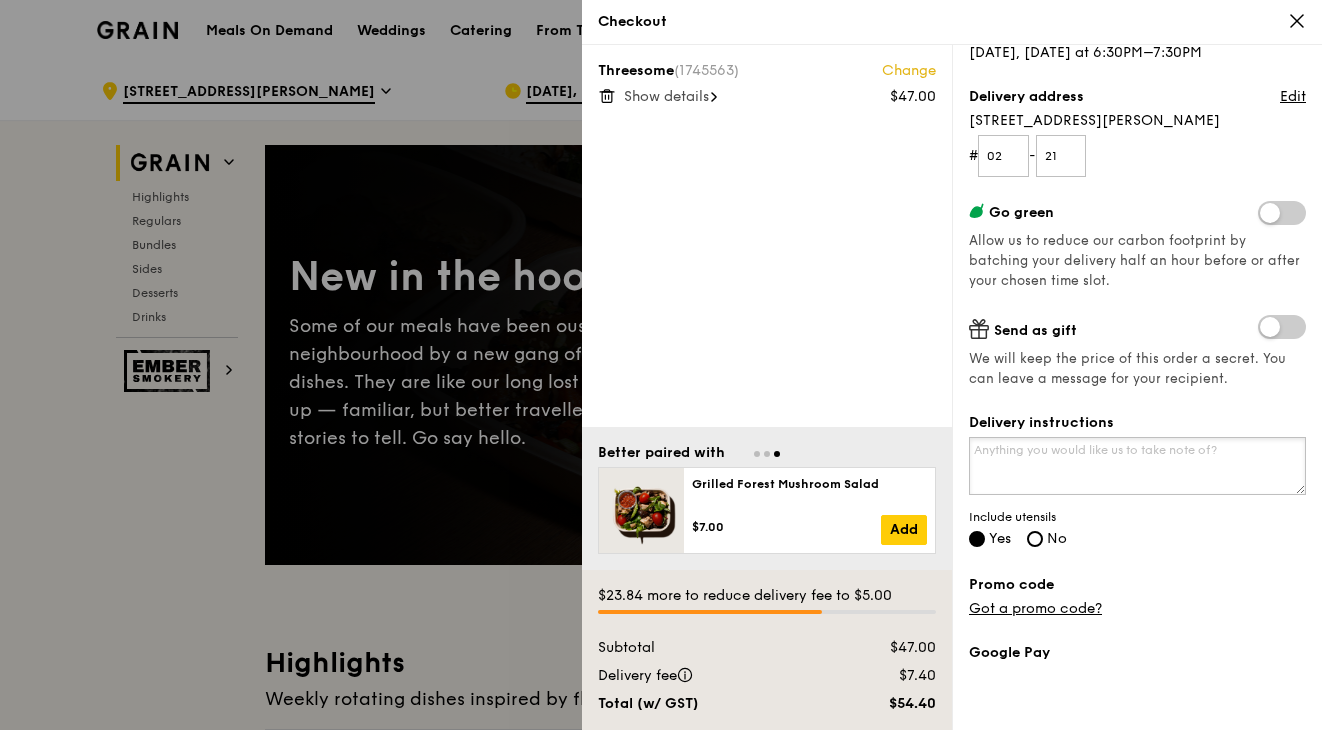 click on "Delivery instructions" at bounding box center (1137, 466) 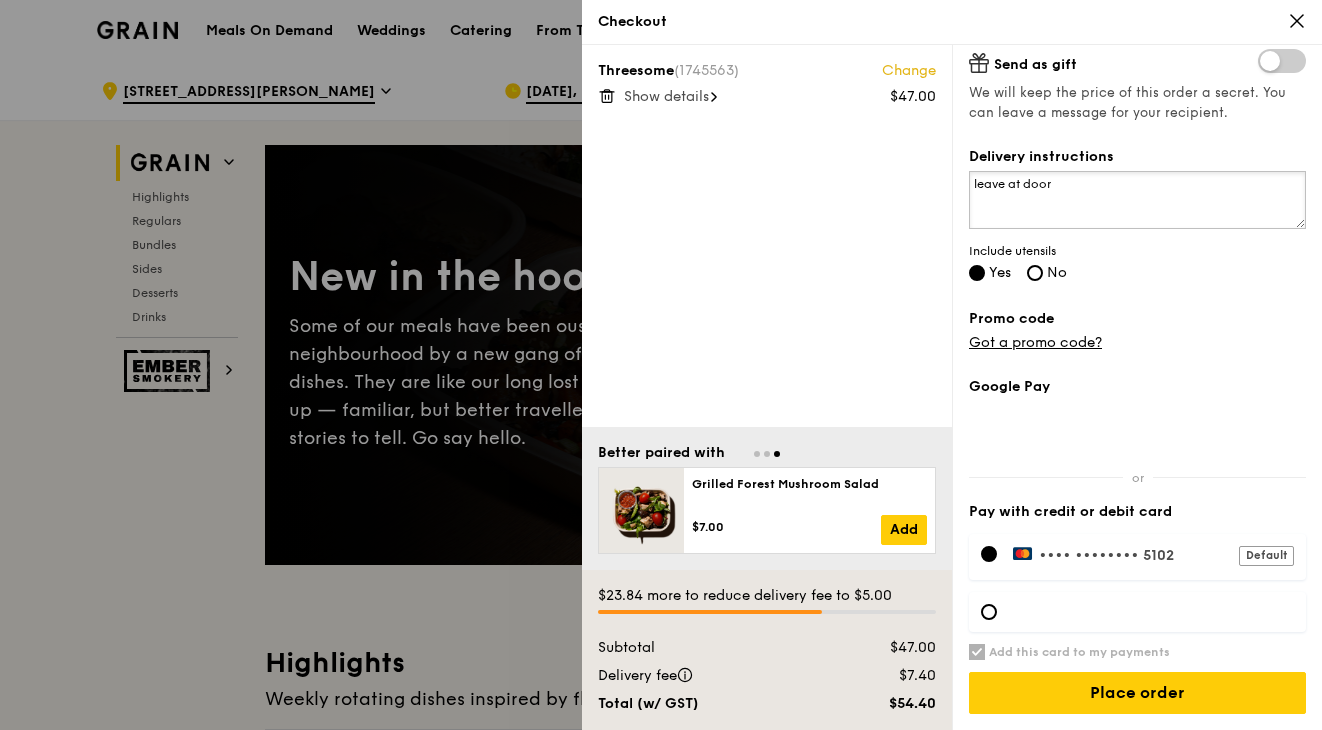 scroll, scrollTop: 480, scrollLeft: 0, axis: vertical 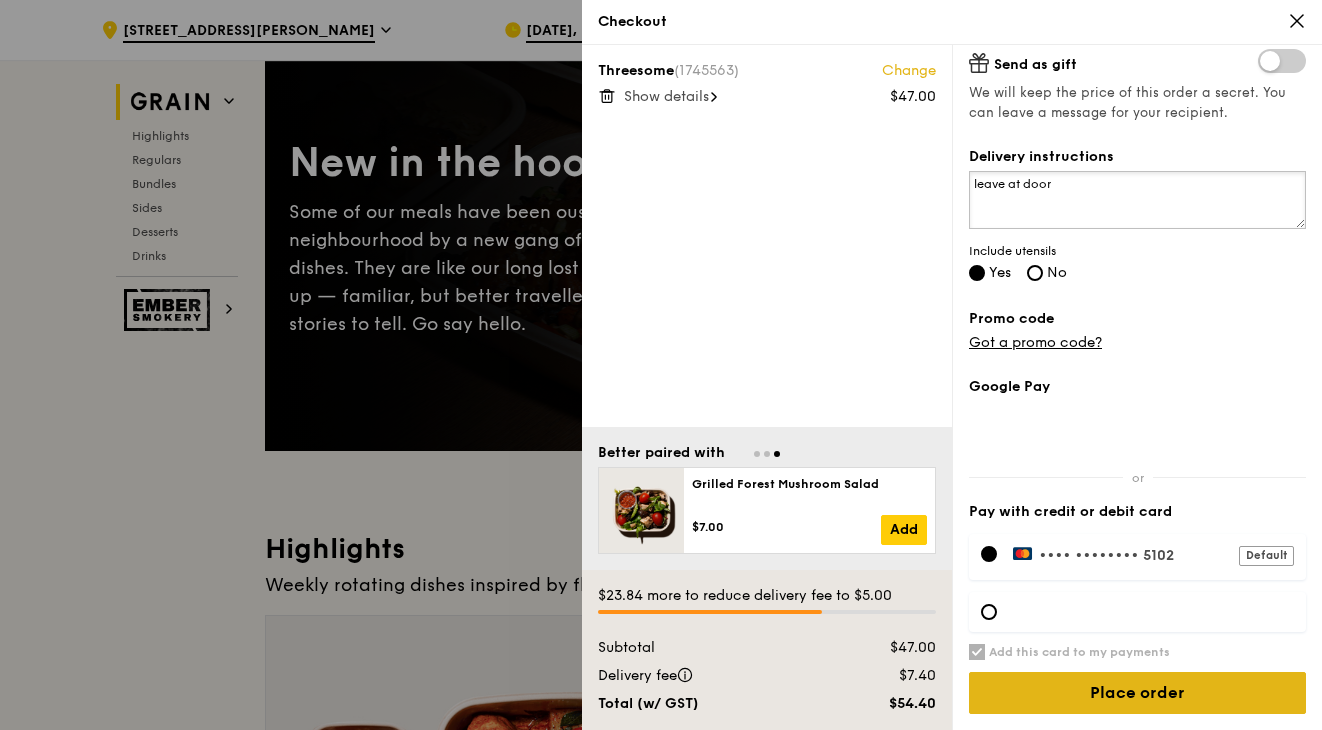 type on "leave at door" 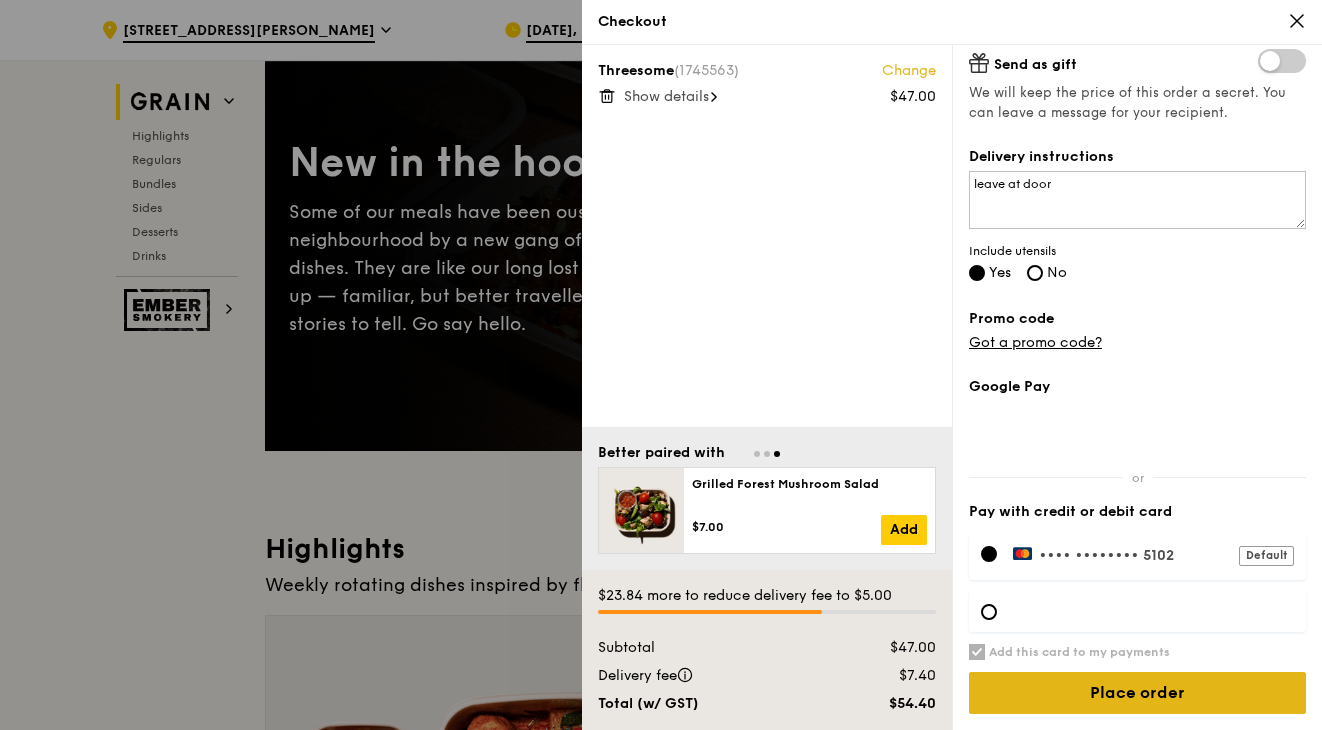 click on "Place order" at bounding box center (1137, 693) 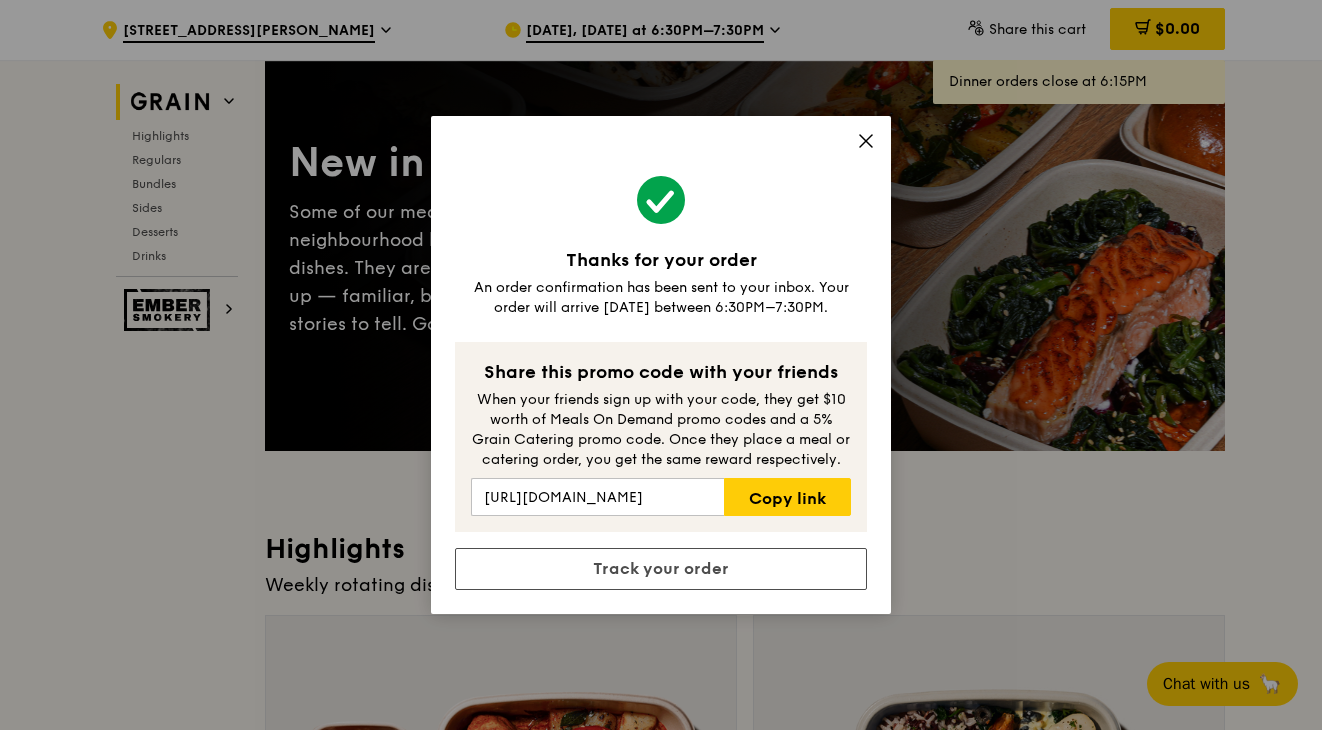 click 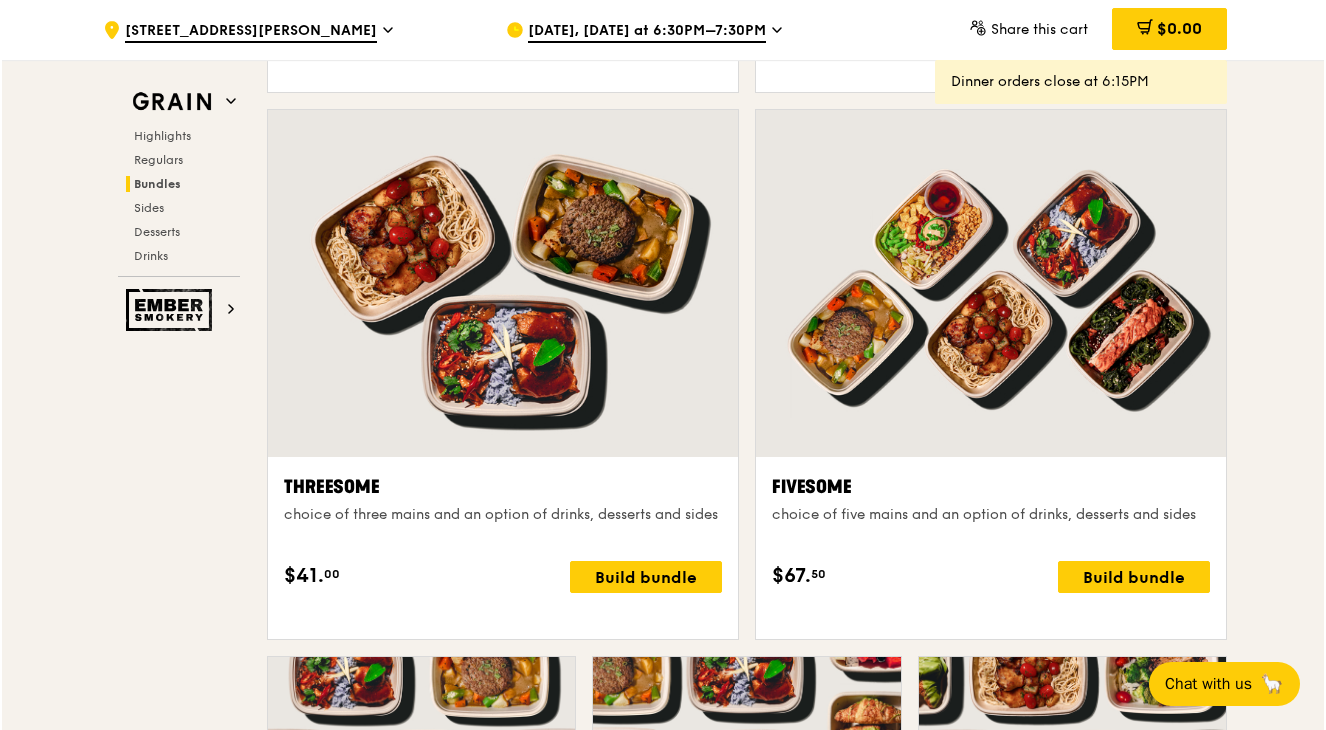 scroll, scrollTop: 3483, scrollLeft: 0, axis: vertical 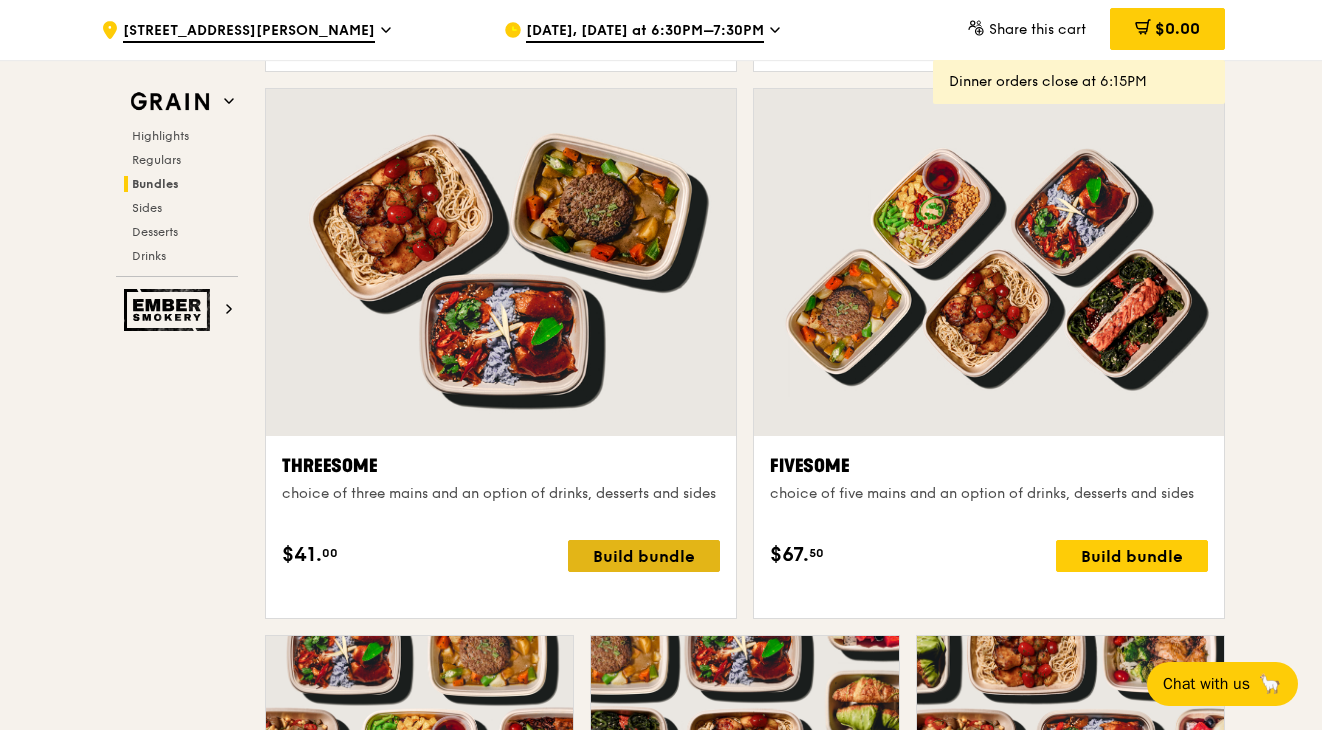 click on "Build bundle" at bounding box center [644, 556] 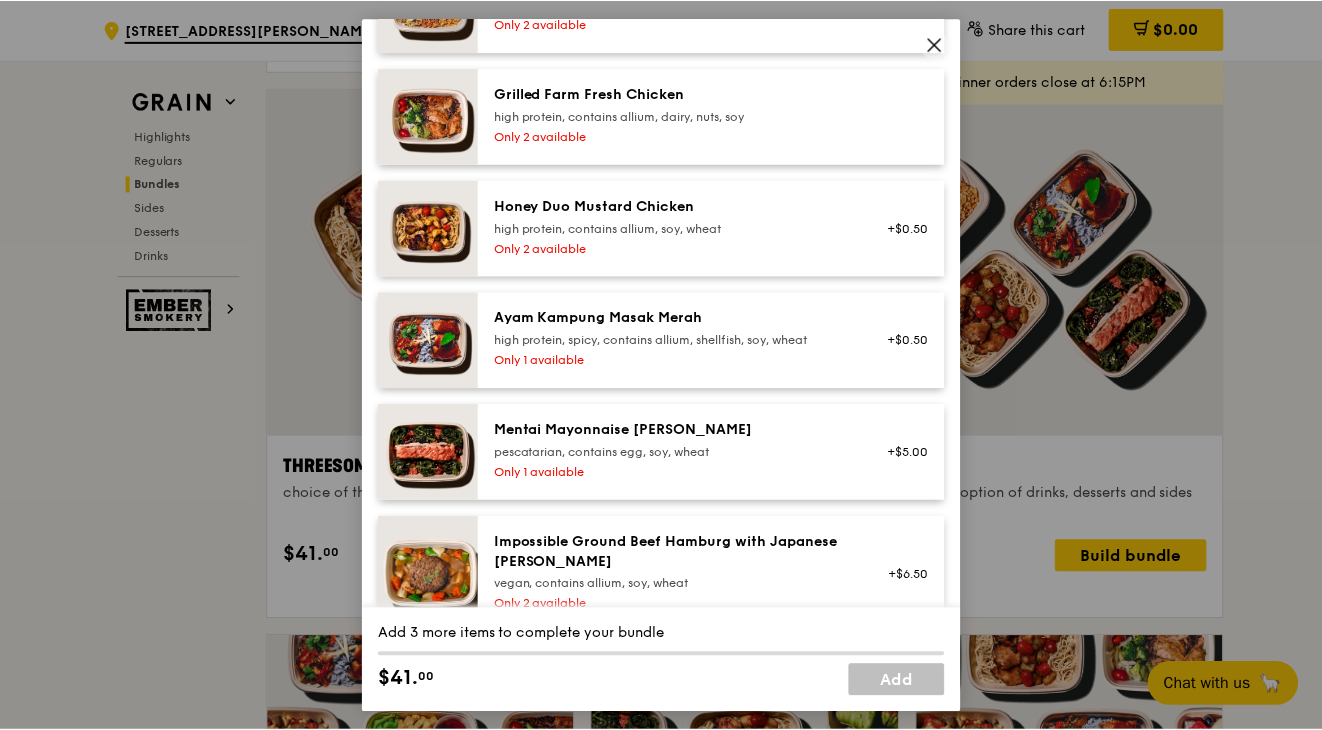 scroll, scrollTop: 612, scrollLeft: 0, axis: vertical 